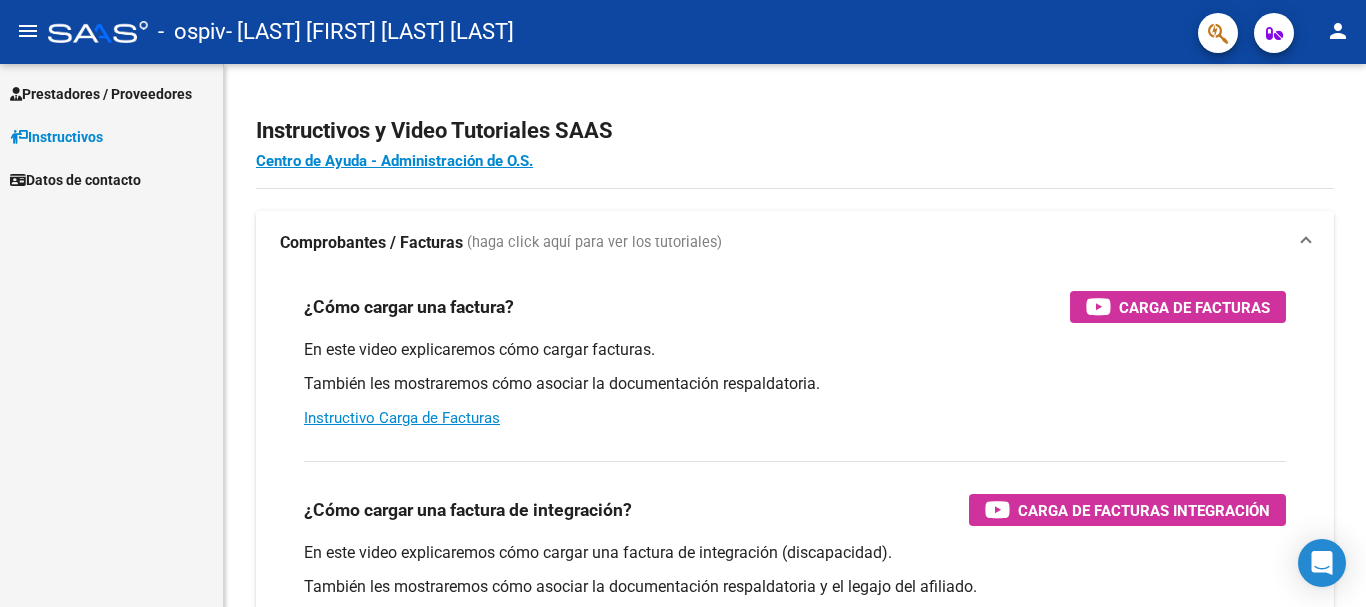 scroll, scrollTop: 0, scrollLeft: 0, axis: both 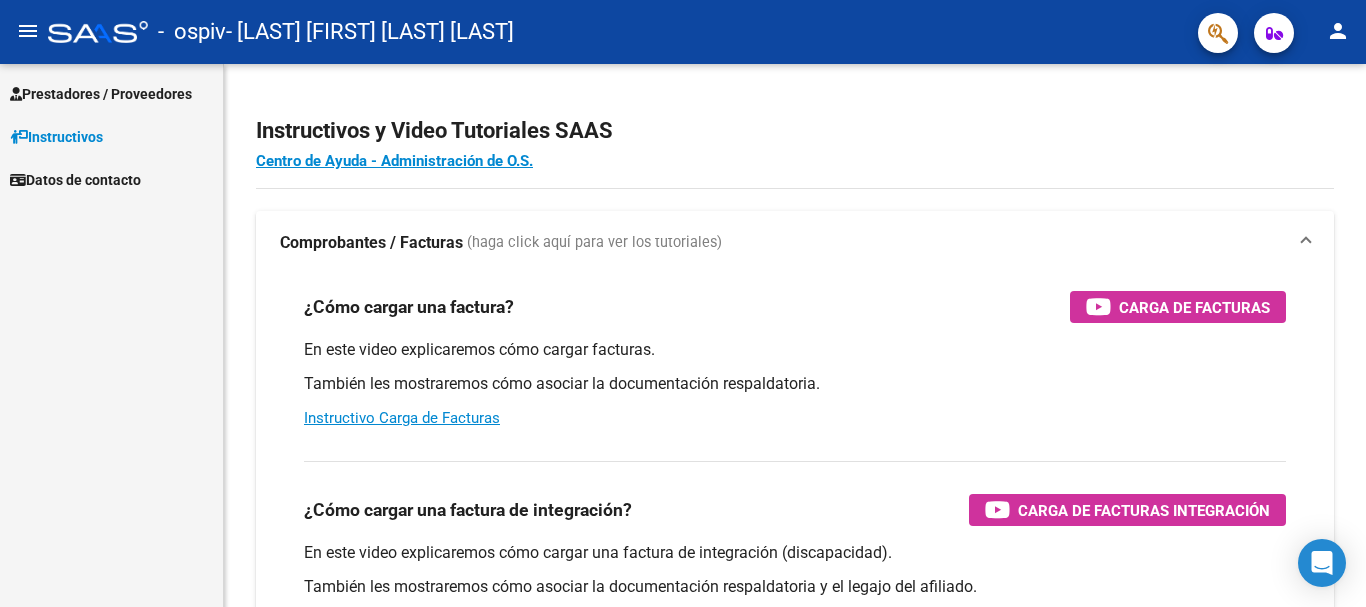 click on "menu" 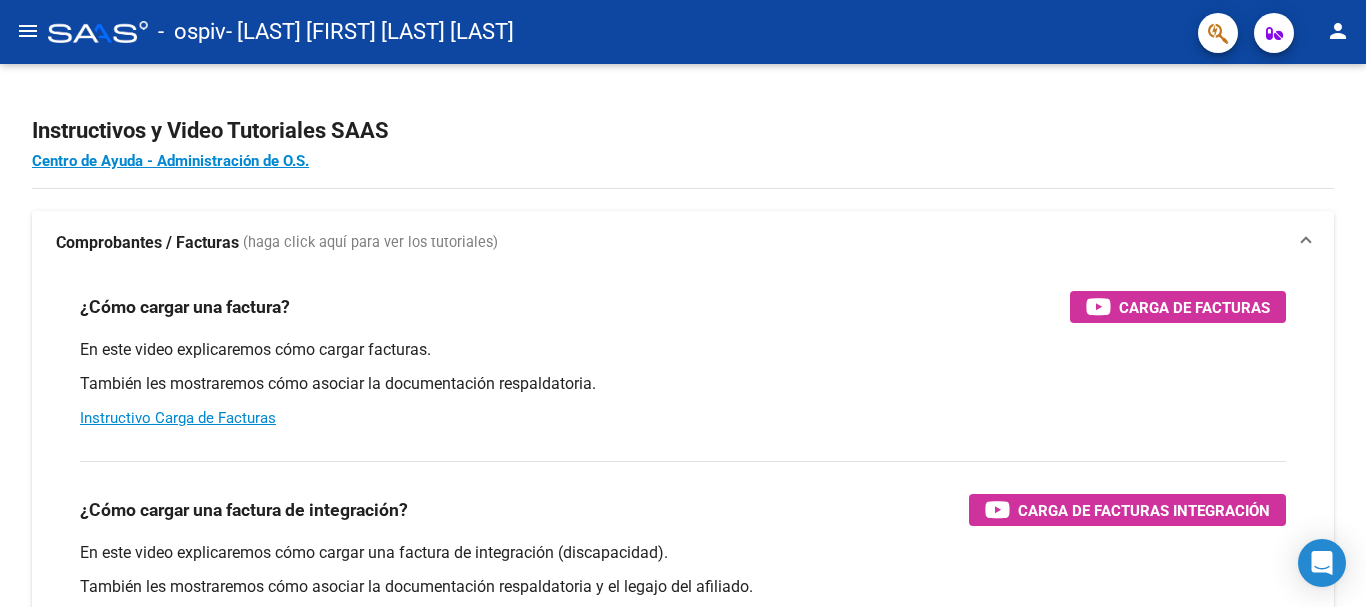 click on "menu" 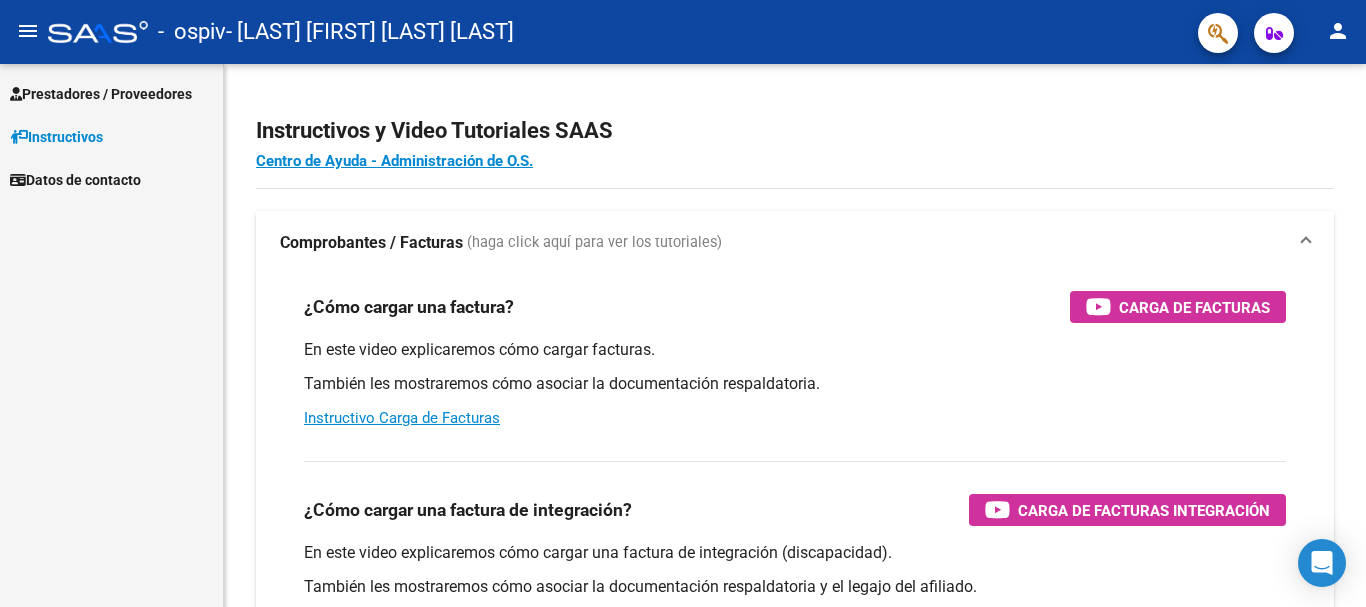 click on "Prestadores / Proveedores" at bounding box center [101, 94] 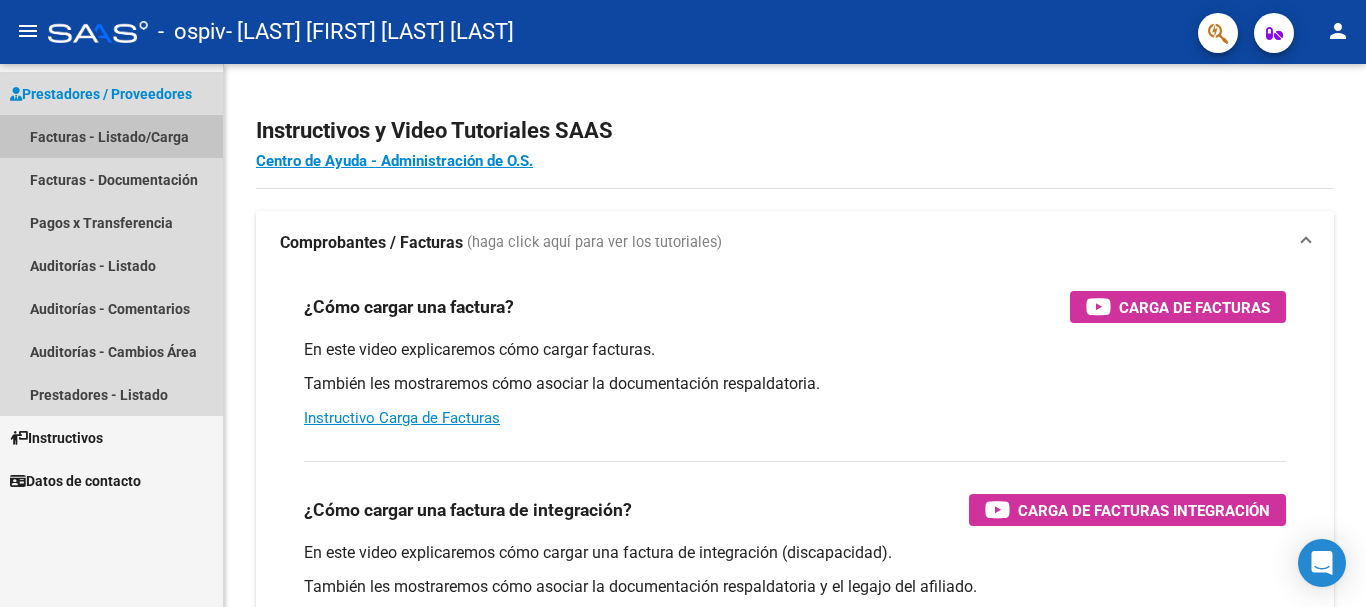 click on "Facturas - Listado/Carga" at bounding box center [111, 136] 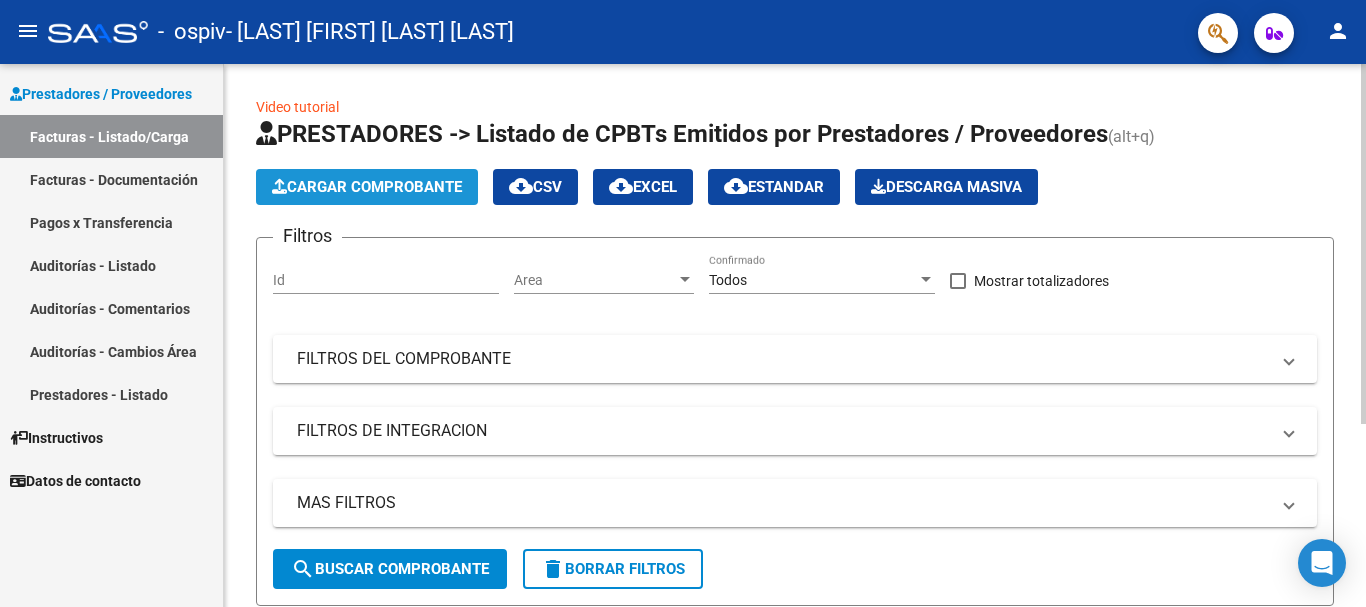 click on "Cargar Comprobante" 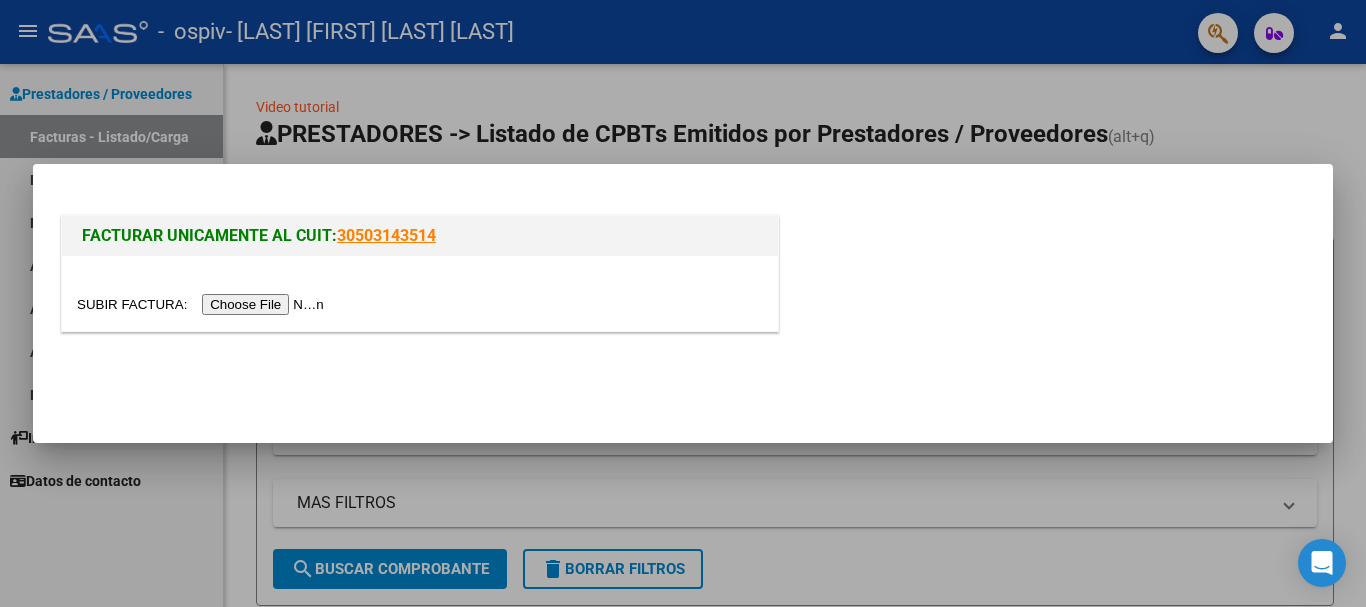 click at bounding box center (203, 304) 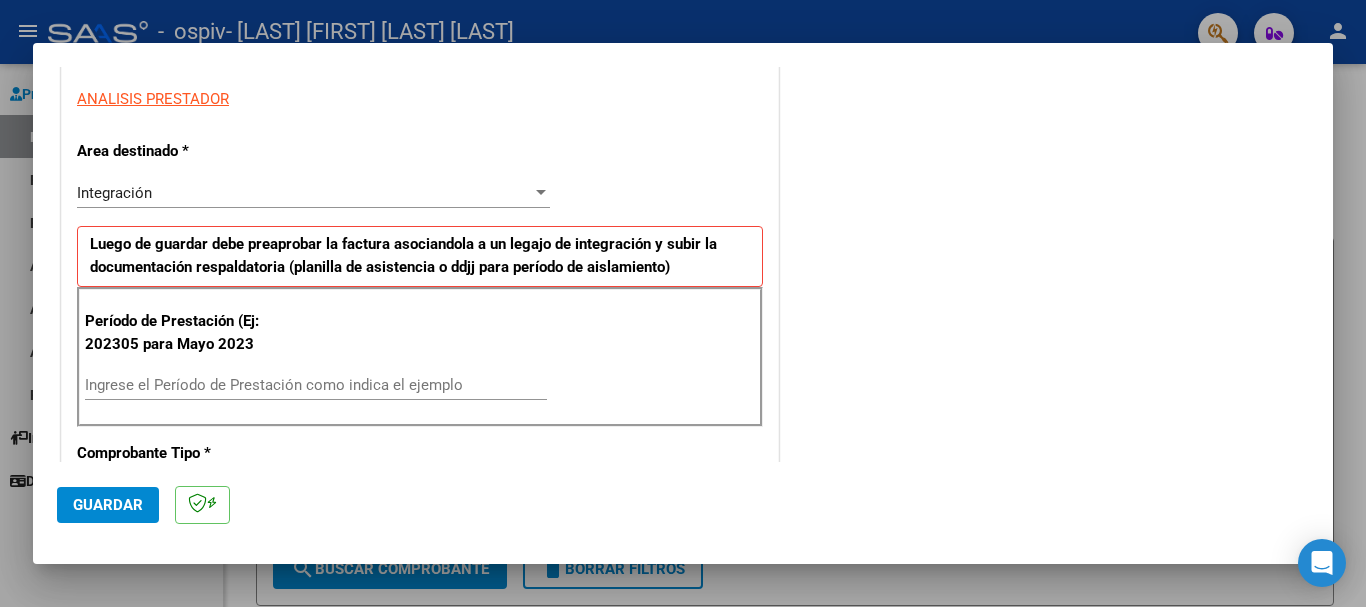 scroll, scrollTop: 362, scrollLeft: 0, axis: vertical 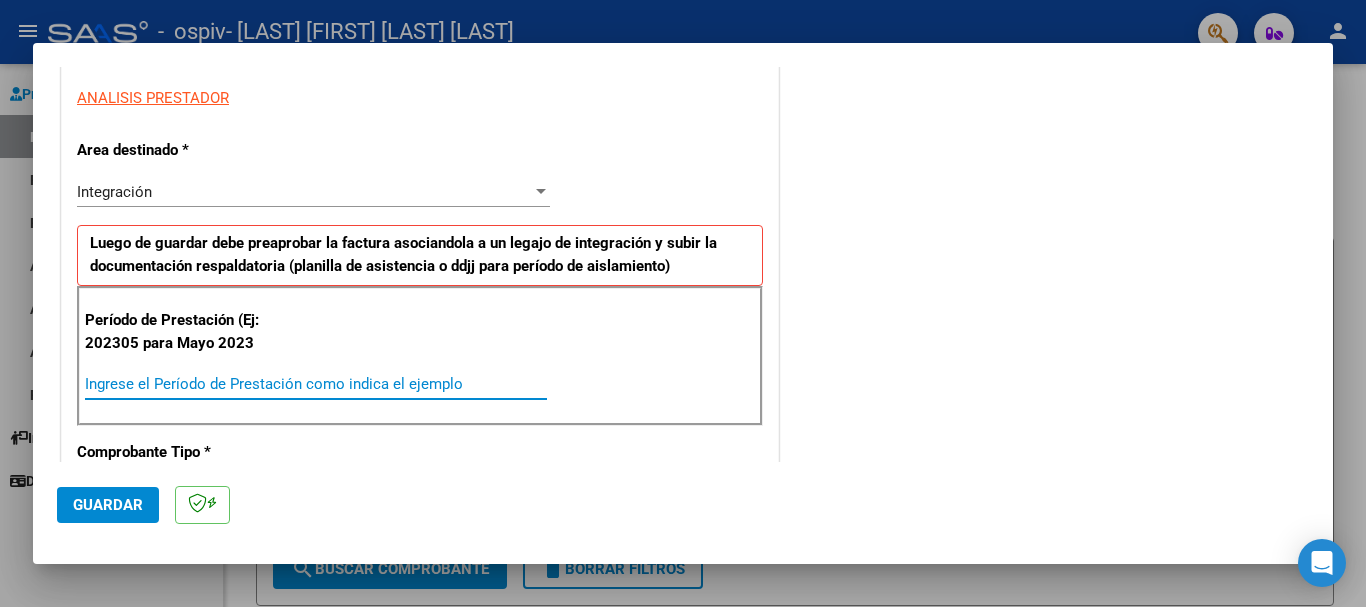 click on "Ingrese el Período de Prestación como indica el ejemplo" at bounding box center [316, 384] 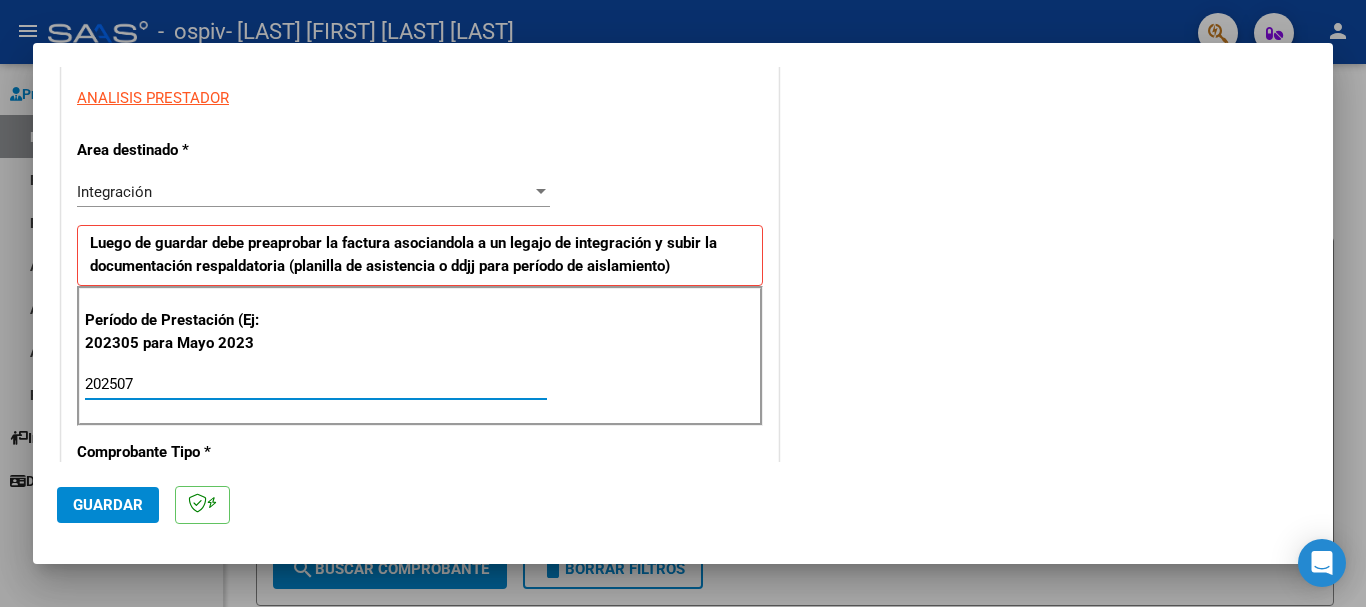 type on "202507" 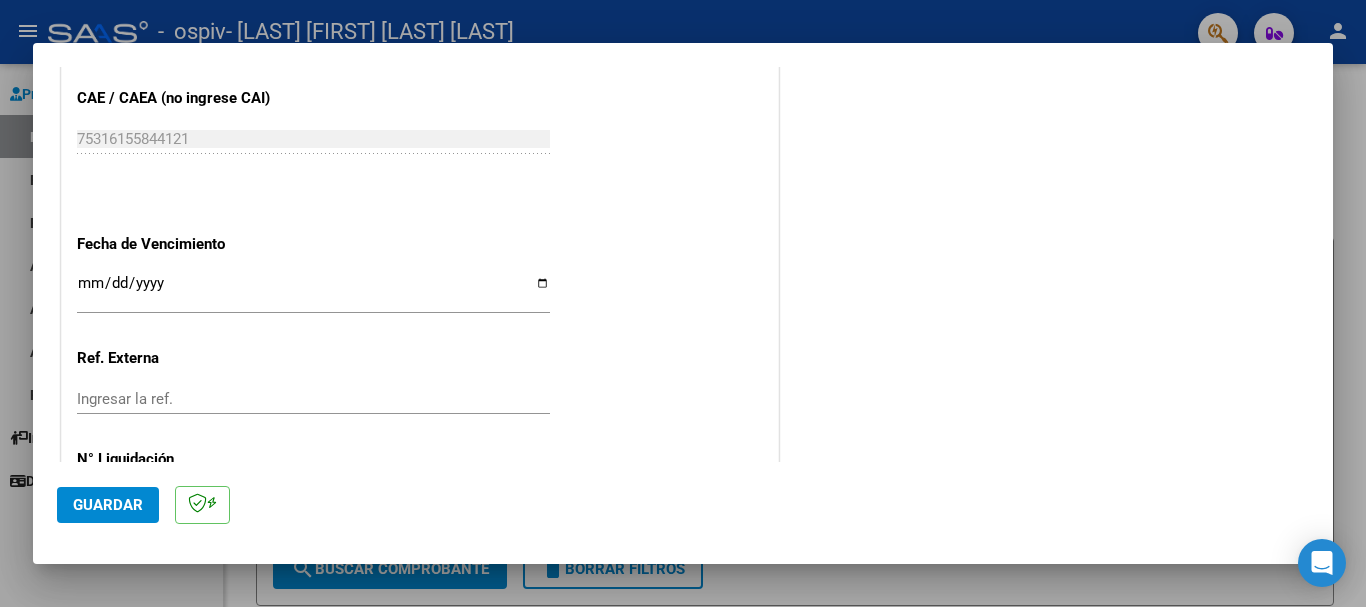 scroll, scrollTop: 1236, scrollLeft: 0, axis: vertical 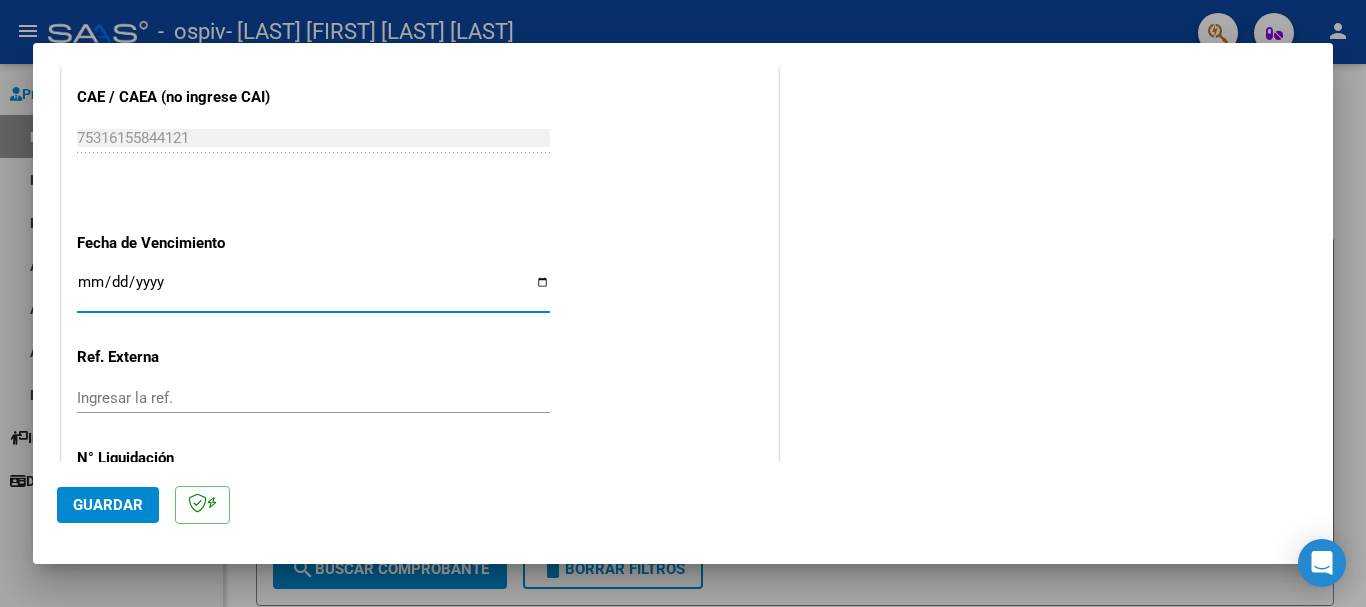 click on "Ingresar la fecha" at bounding box center [313, 290] 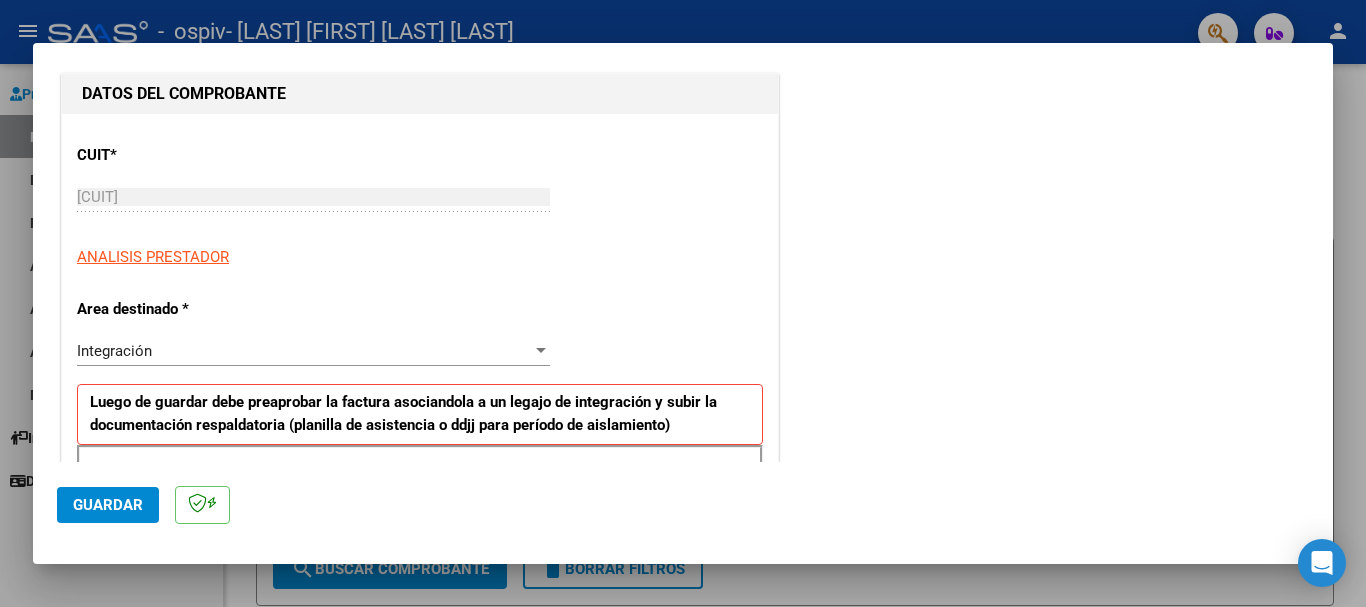 scroll, scrollTop: 0, scrollLeft: 0, axis: both 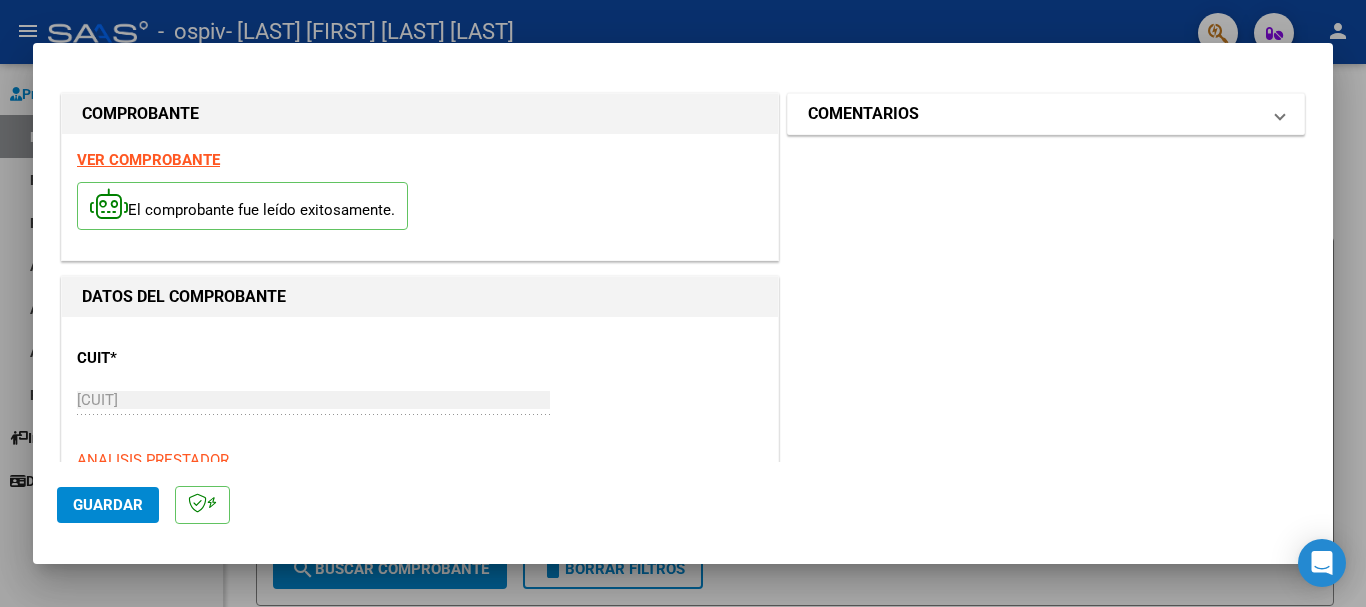 click on "COMENTARIOS" at bounding box center [1046, 114] 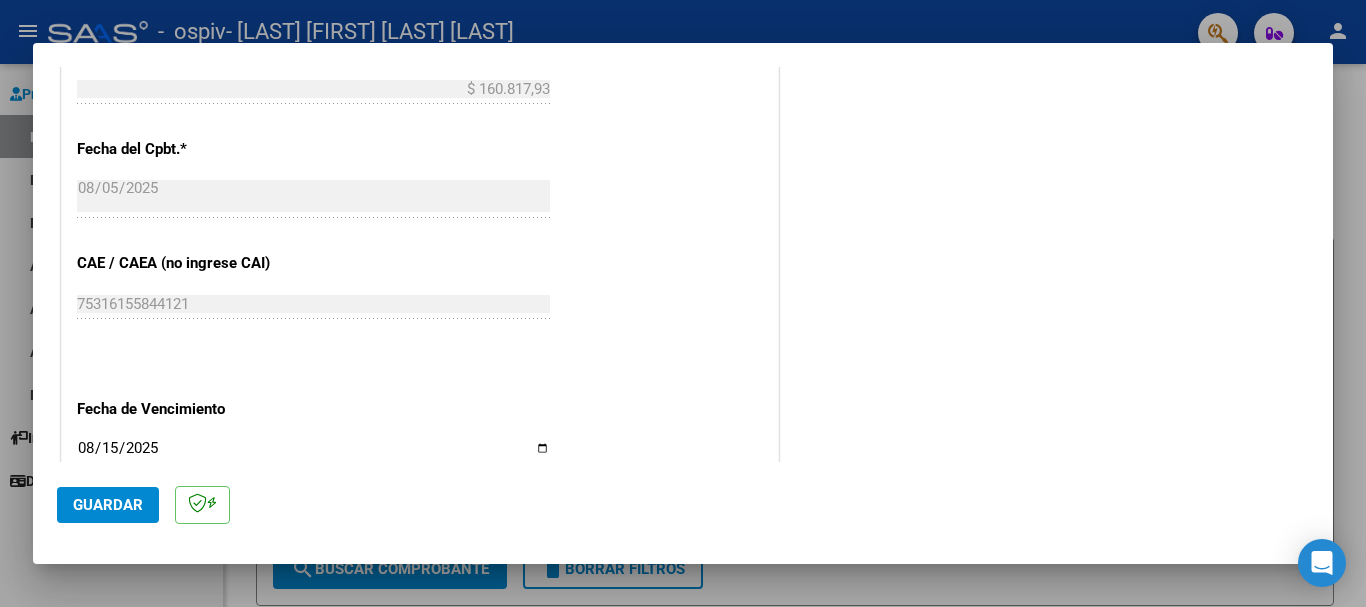 scroll, scrollTop: 1327, scrollLeft: 0, axis: vertical 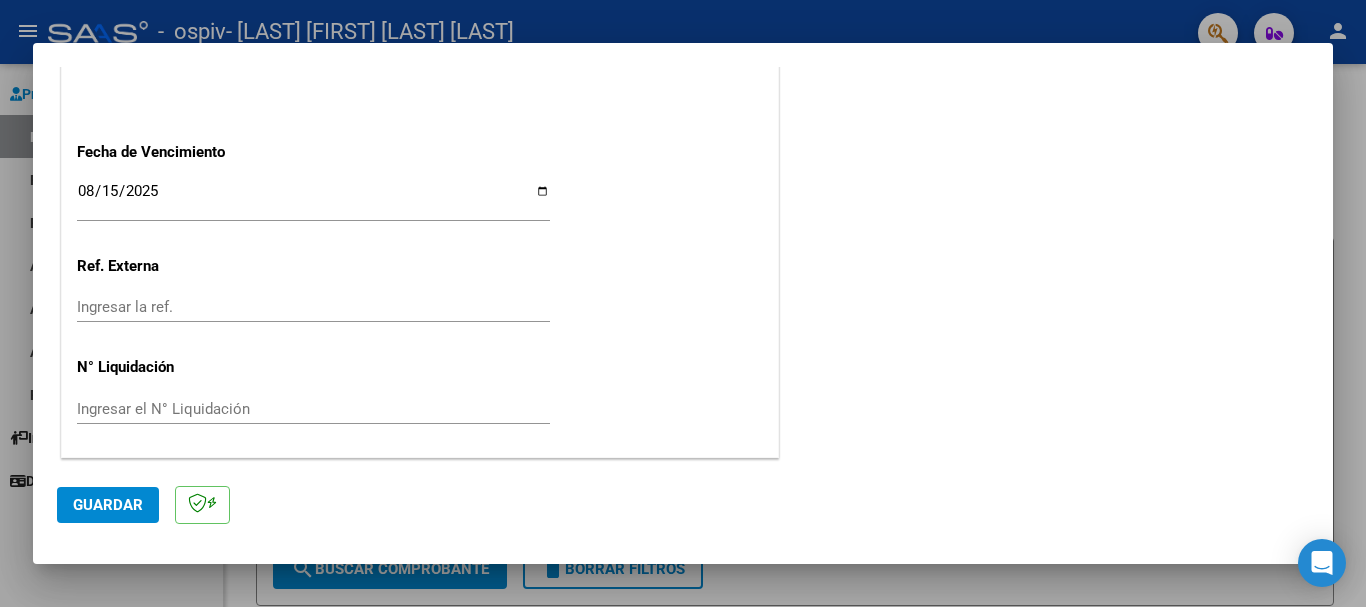 click on "Guardar" 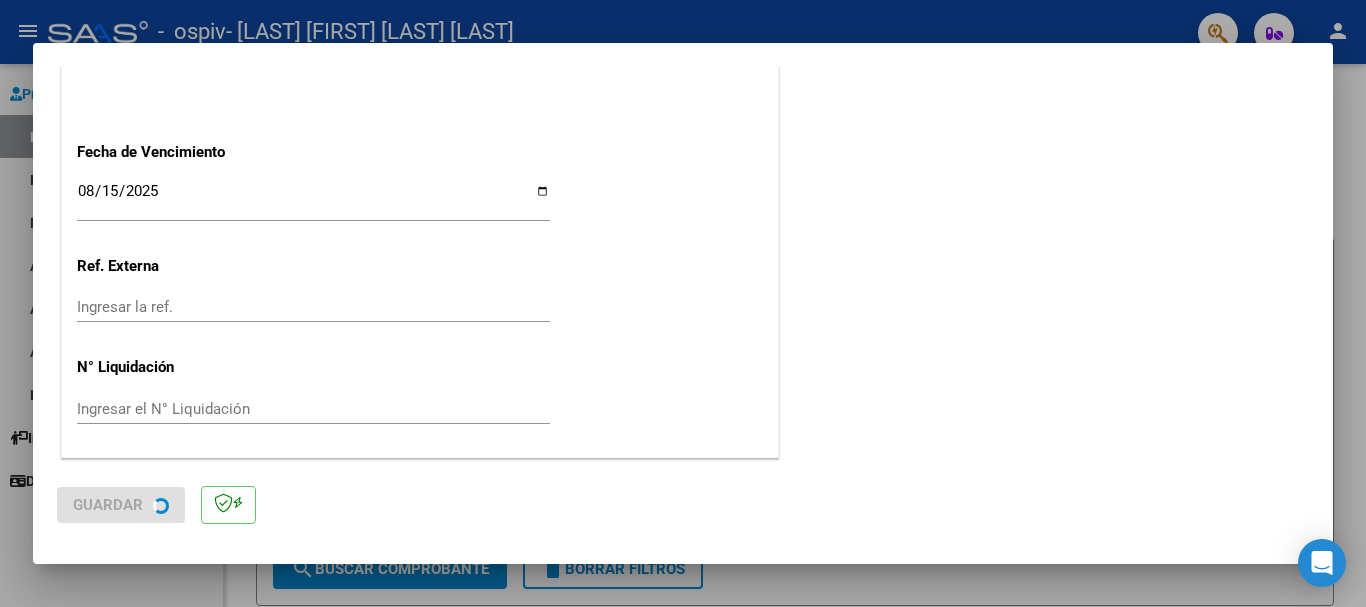 scroll, scrollTop: 0, scrollLeft: 0, axis: both 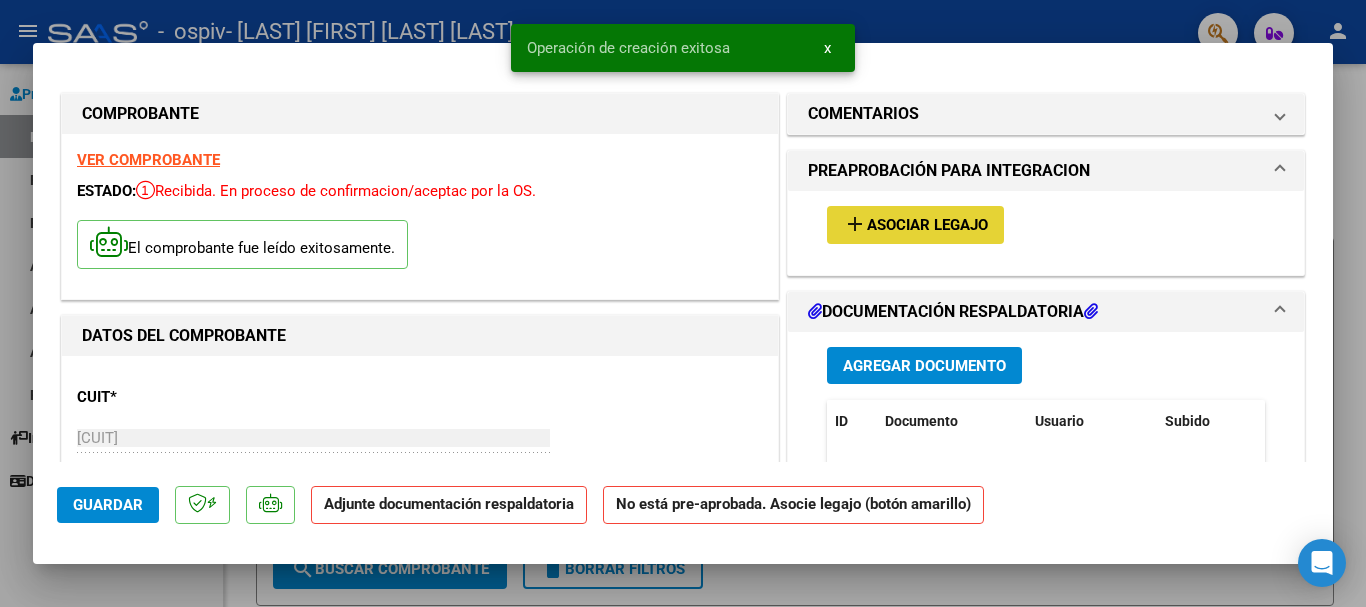 click on "Asociar Legajo" at bounding box center [927, 226] 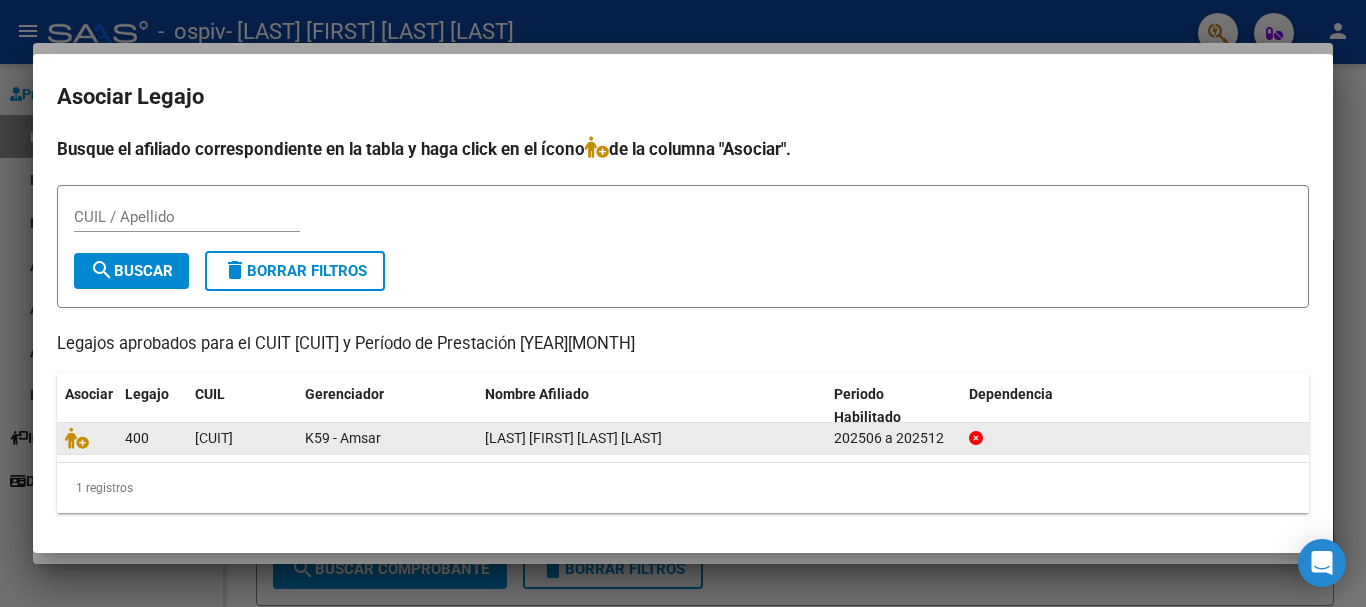 click on "K59 - Amsar" 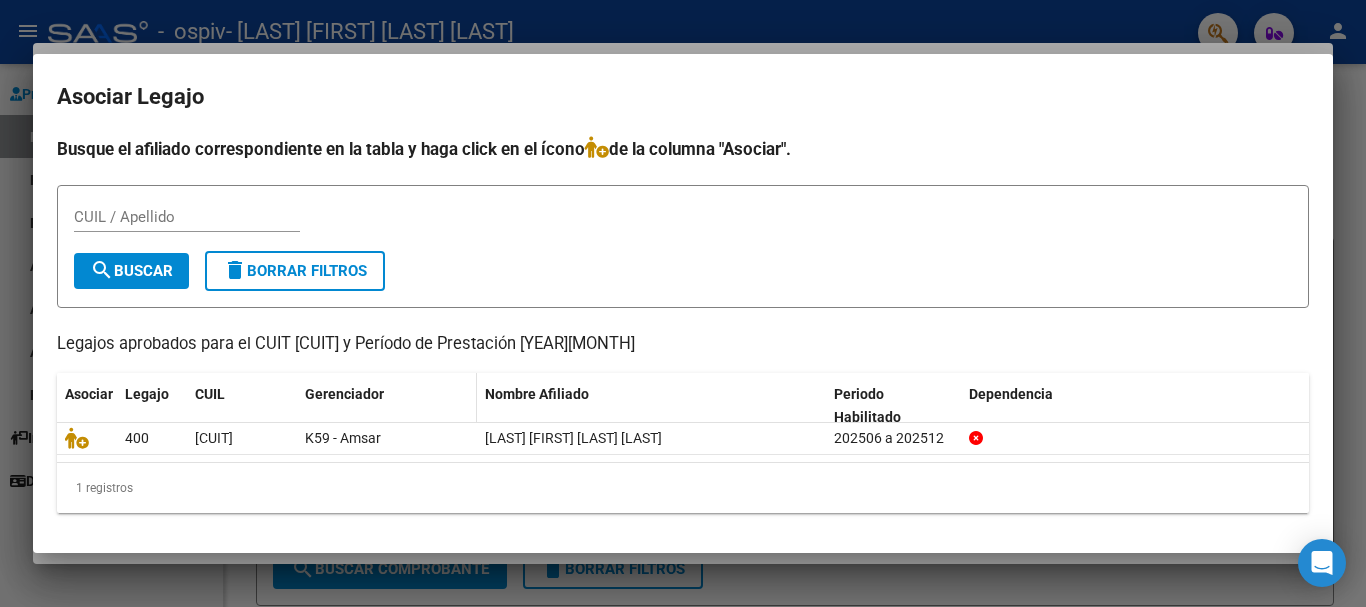 click on "Gerenciador" 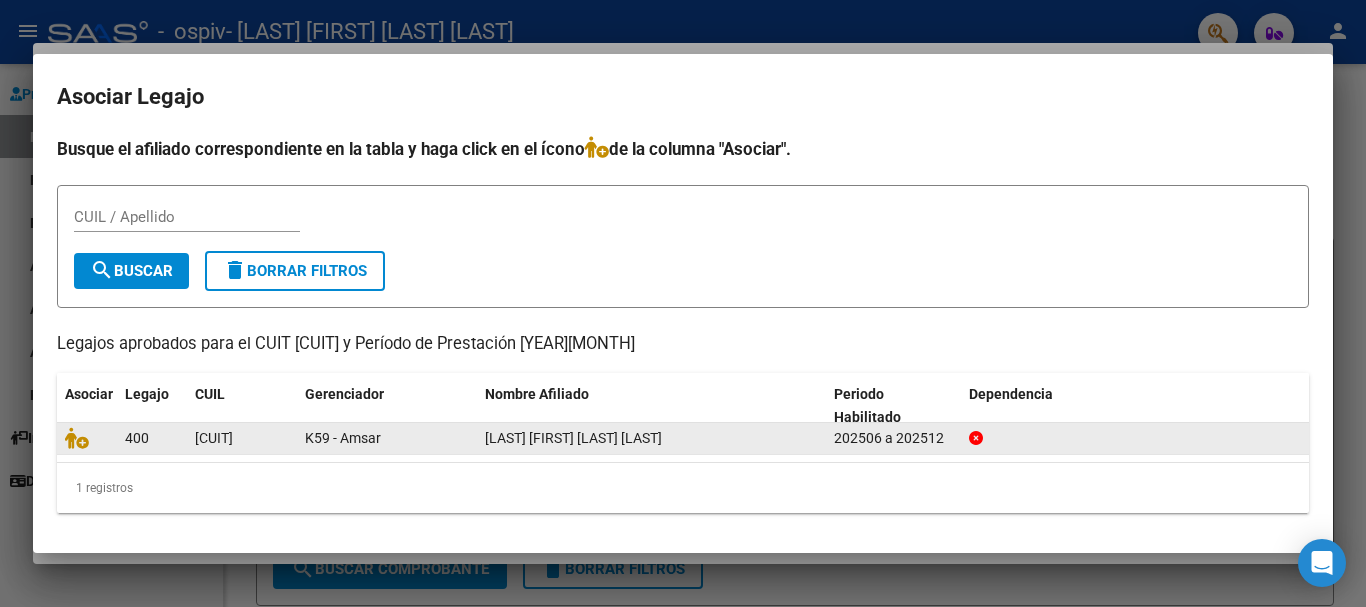 click on "[CUIT]" 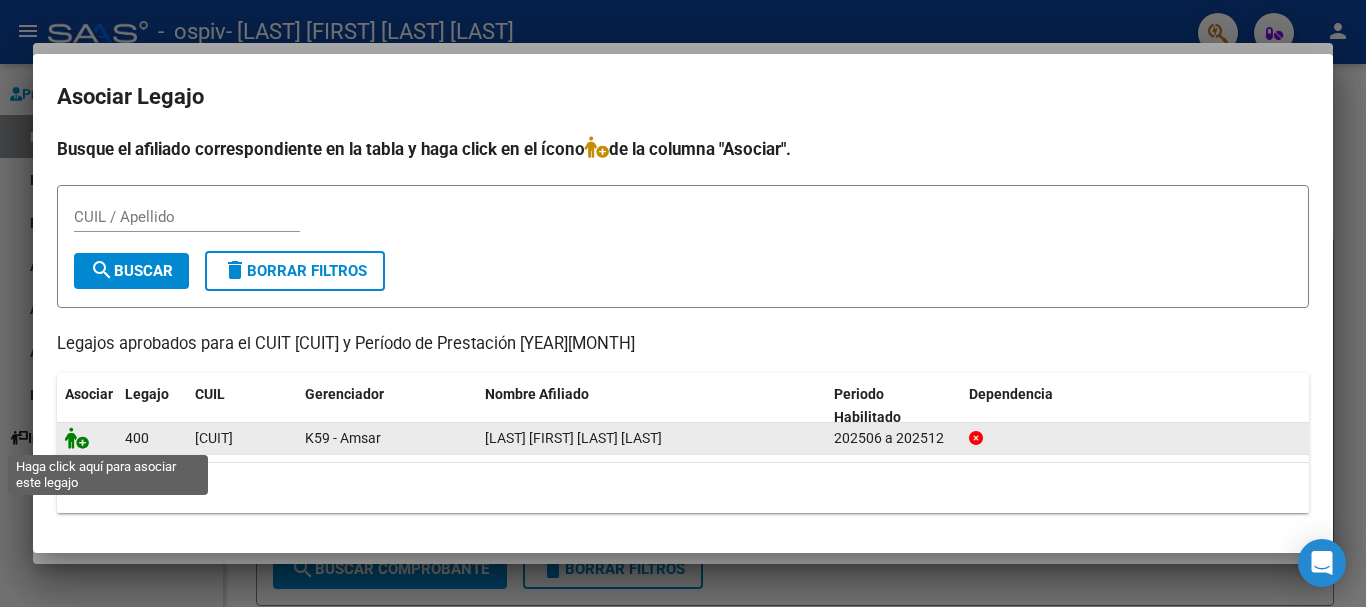 click 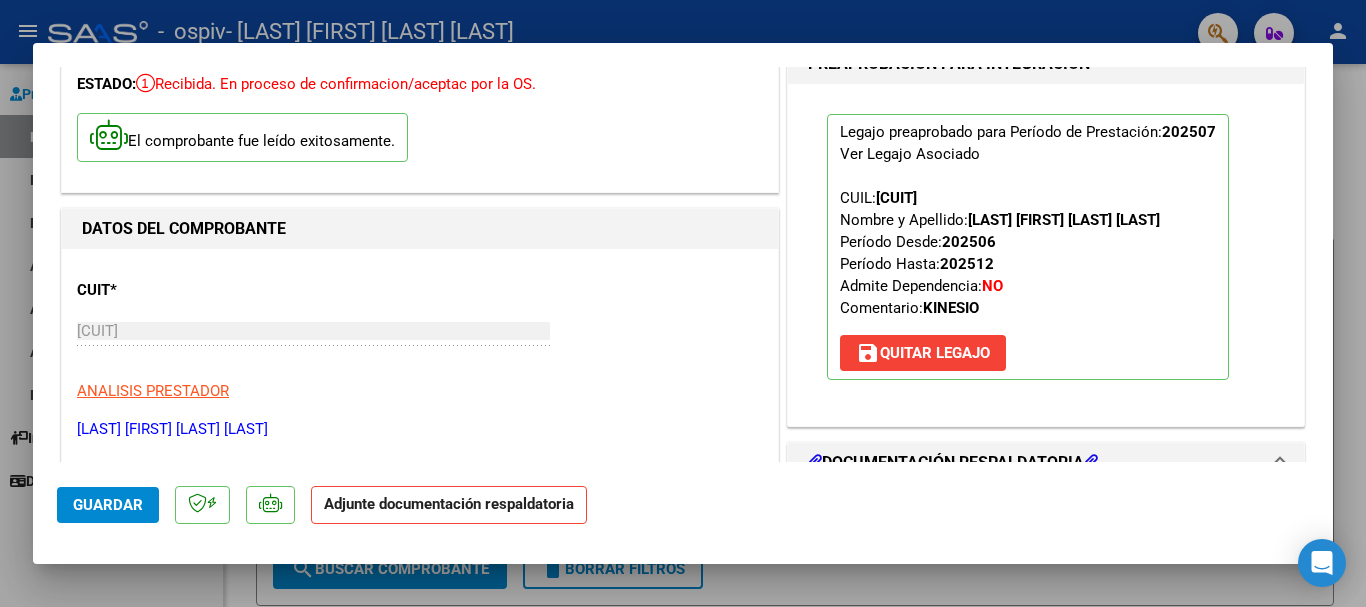 scroll, scrollTop: 428, scrollLeft: 0, axis: vertical 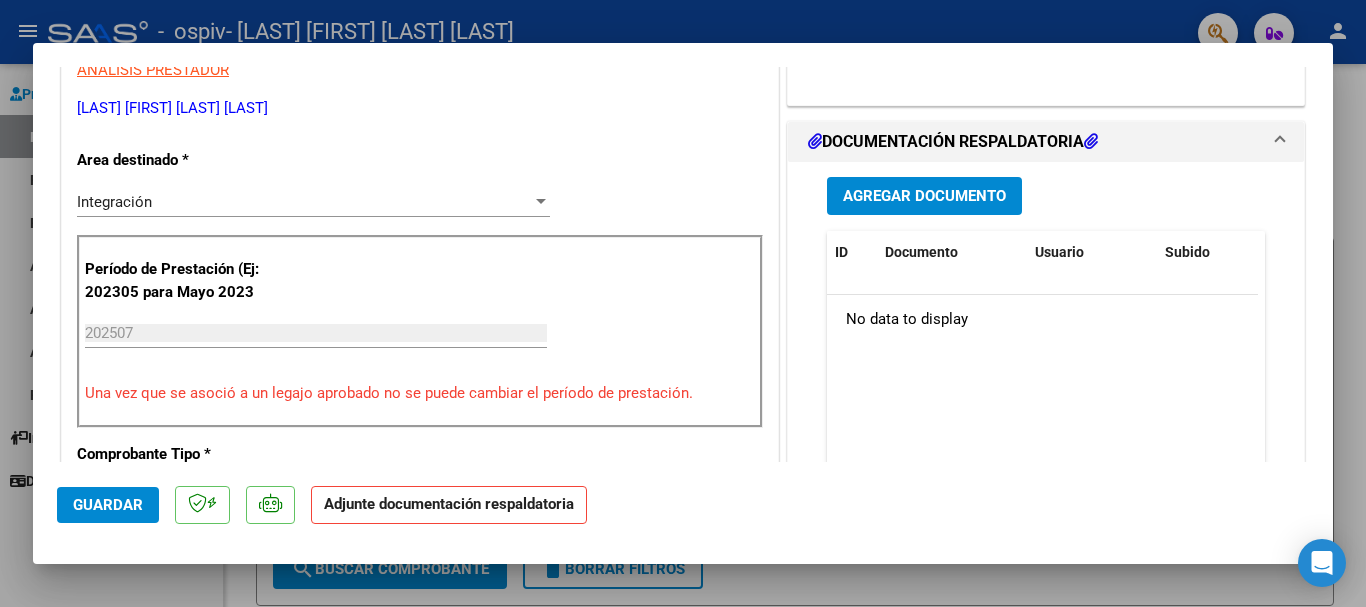 click on "Agregar Documento" at bounding box center [924, 195] 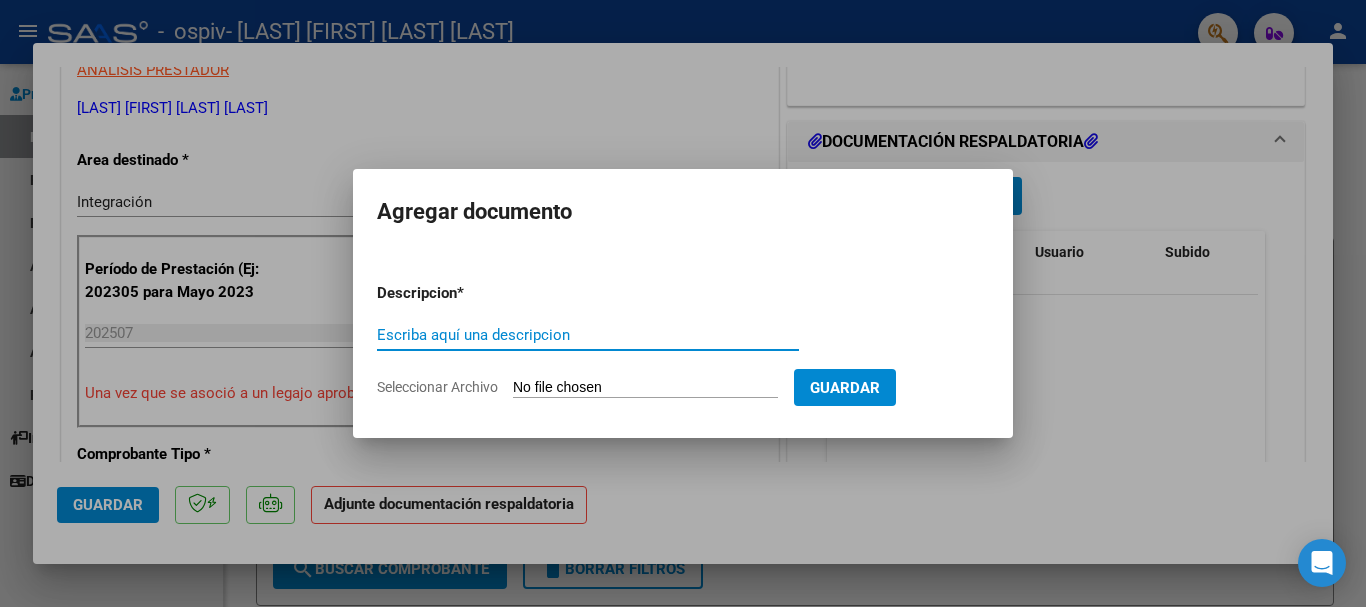click on "Escriba aquí una descripcion" at bounding box center [588, 335] 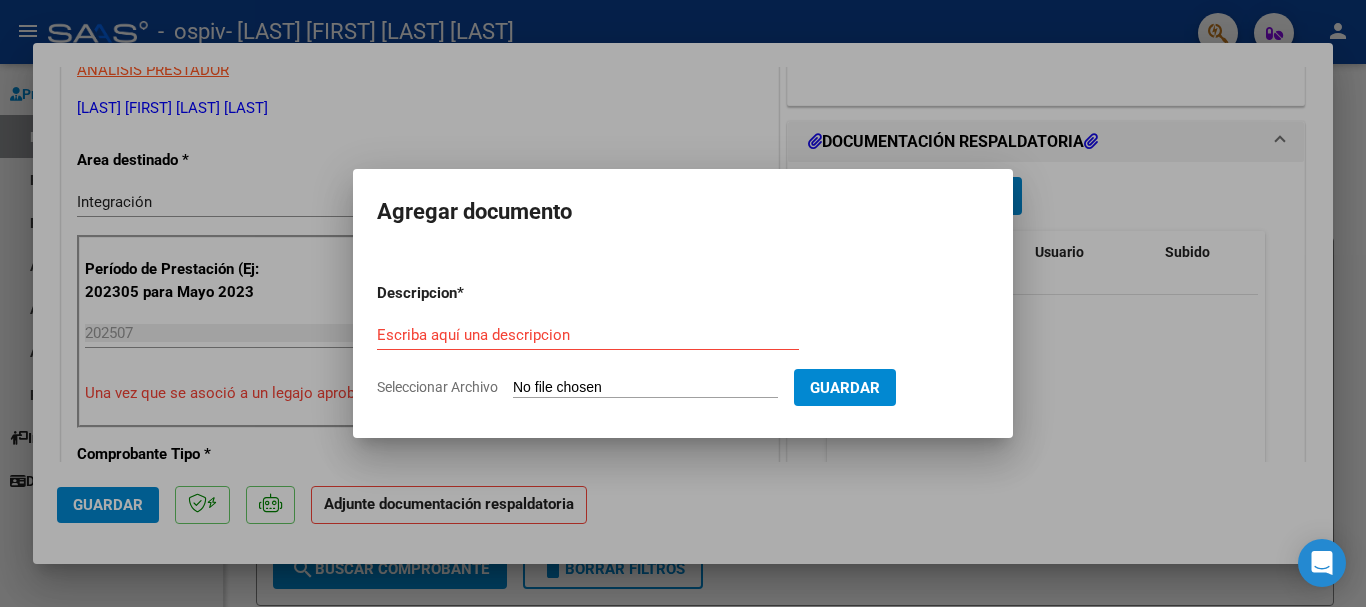 click on "Seleccionar Archivo" at bounding box center [645, 388] 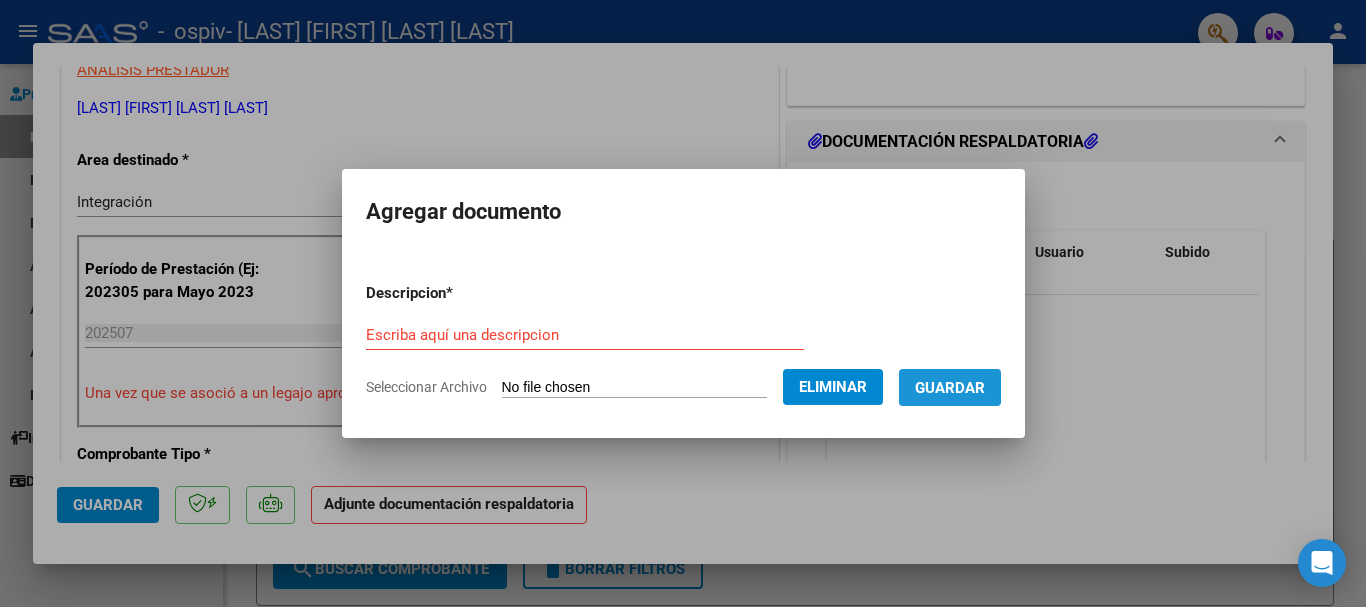 click on "Guardar" at bounding box center (950, 387) 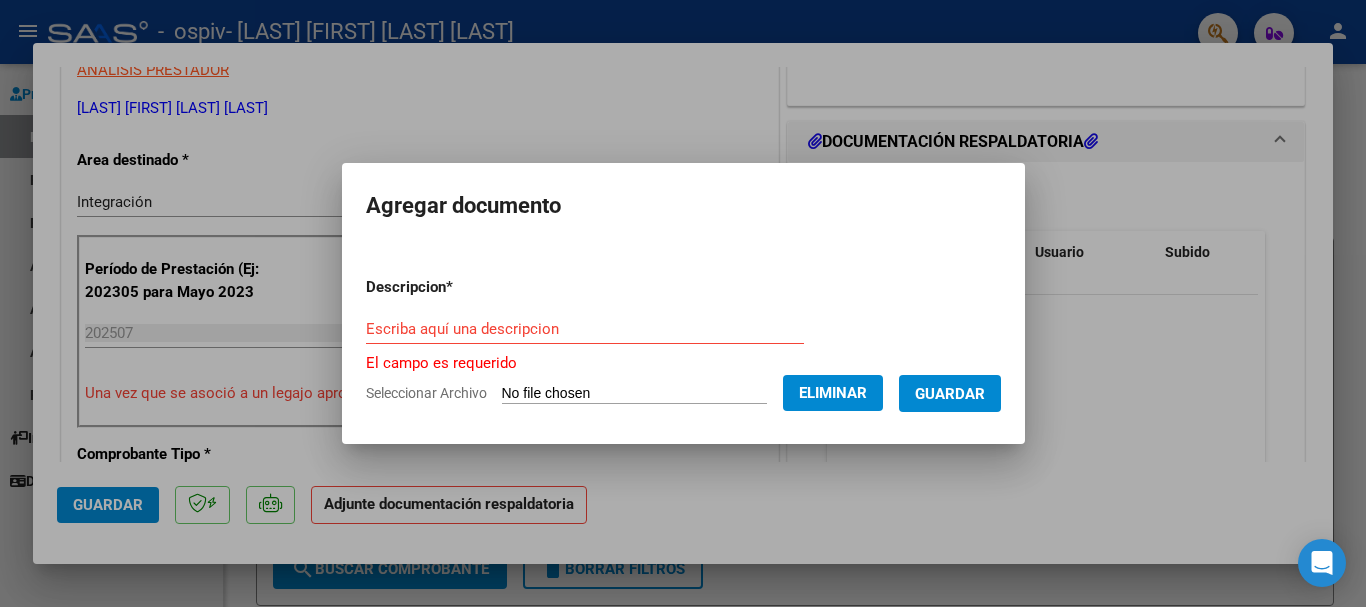 click on "Escriba aquí una descripcion" at bounding box center [585, 329] 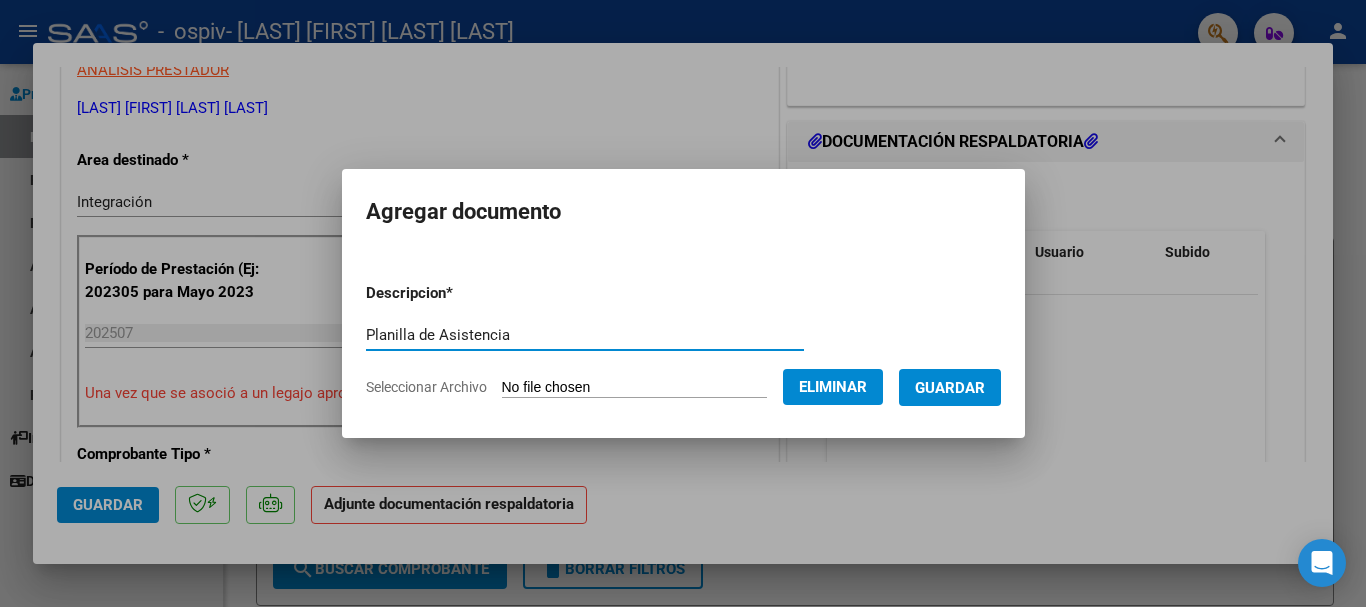 type on "Planilla de Asistencia" 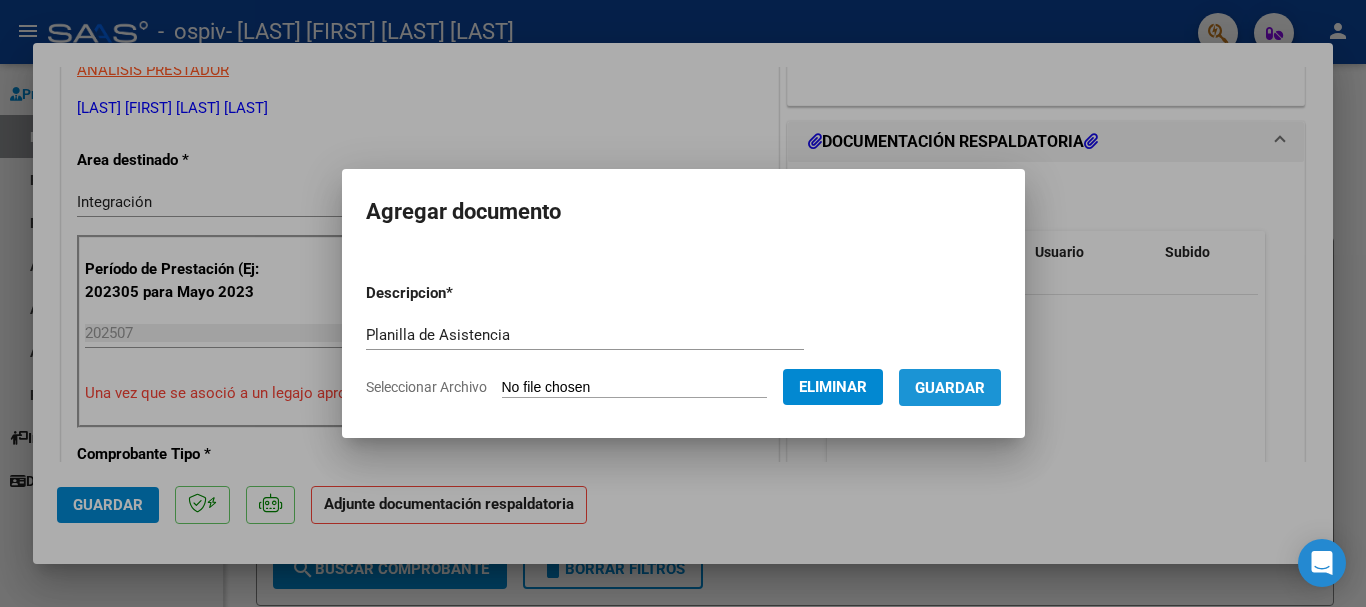 click on "Guardar" at bounding box center (950, 388) 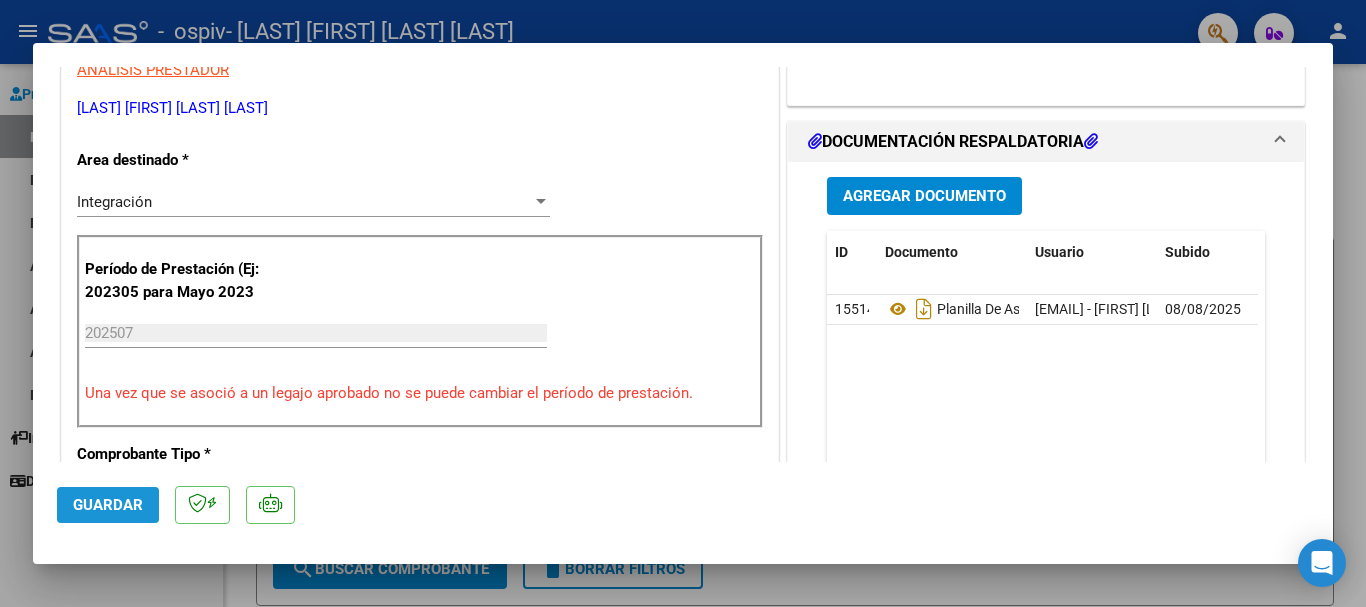 click on "Guardar" 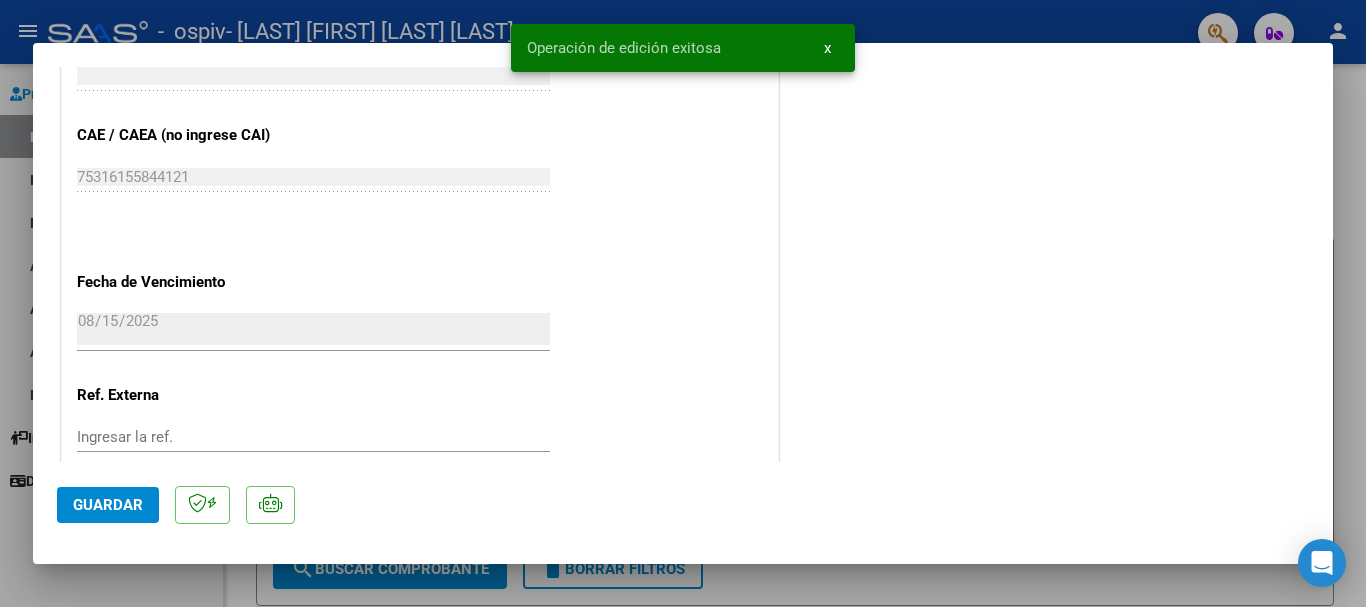 scroll, scrollTop: 1395, scrollLeft: 0, axis: vertical 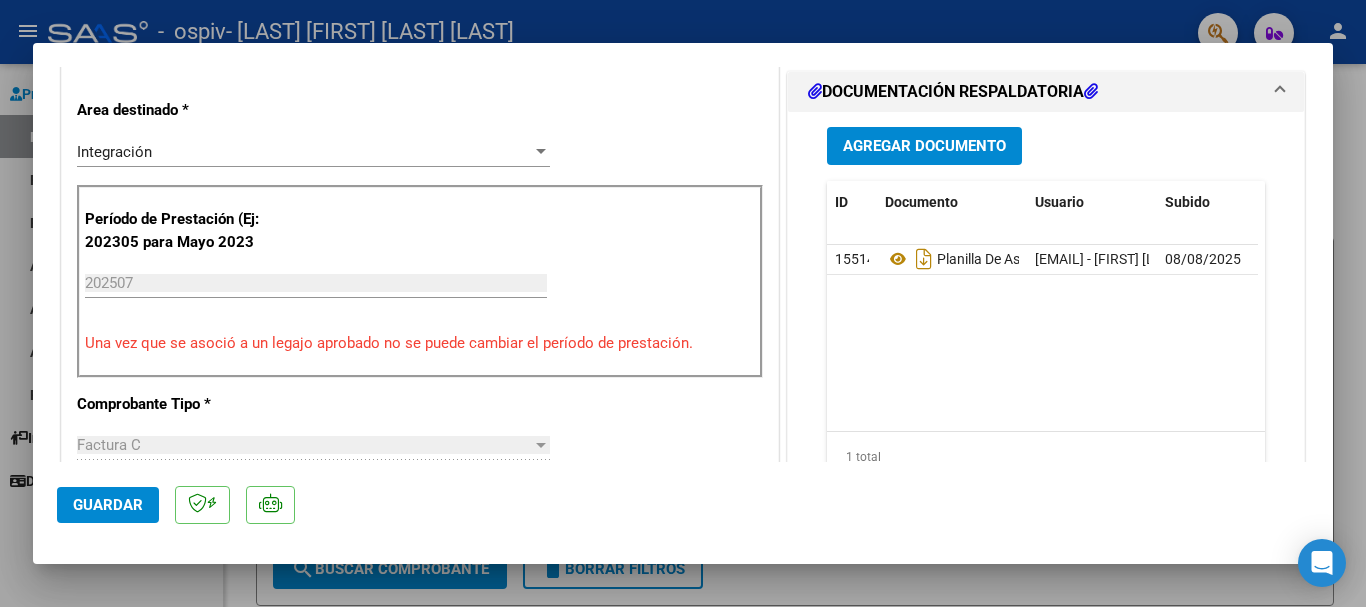 click on "Agregar Documento" at bounding box center [924, 147] 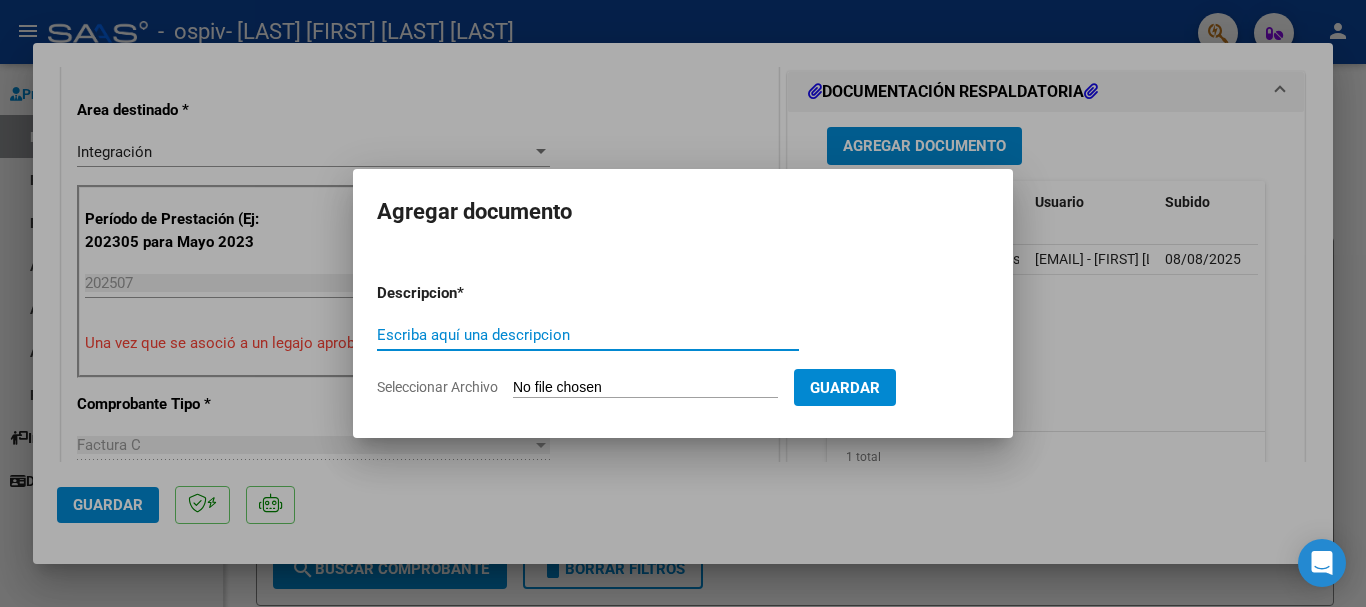 type on "O" 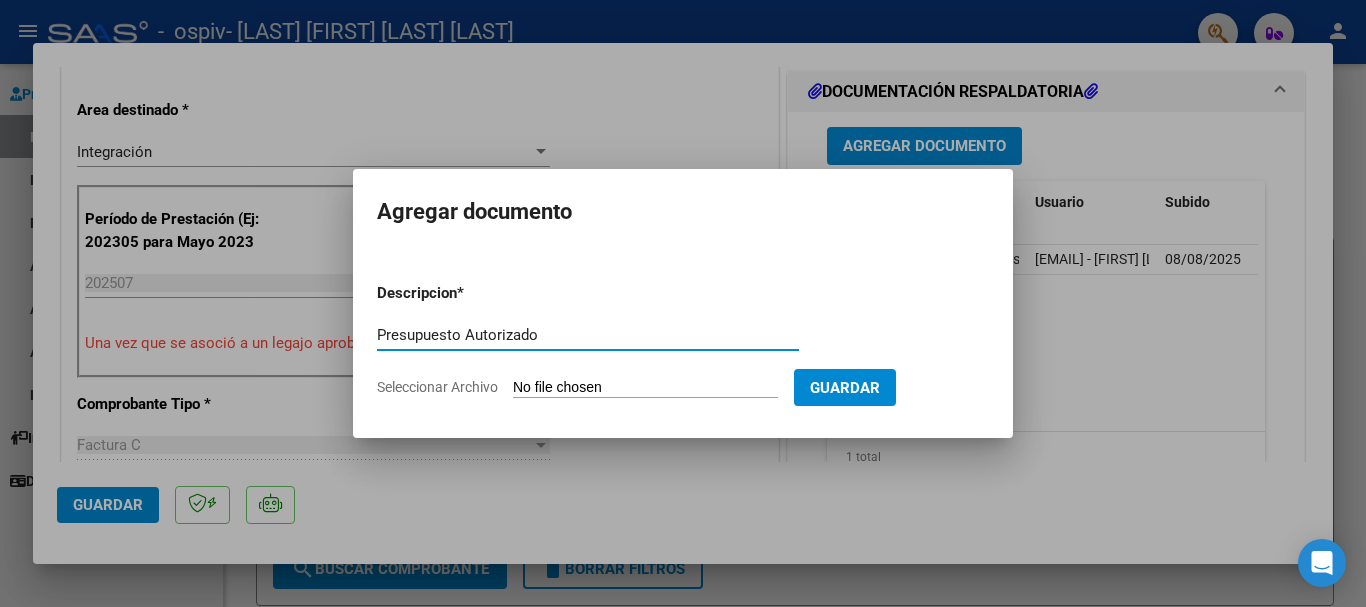 type on "Presupuesto Autorizado" 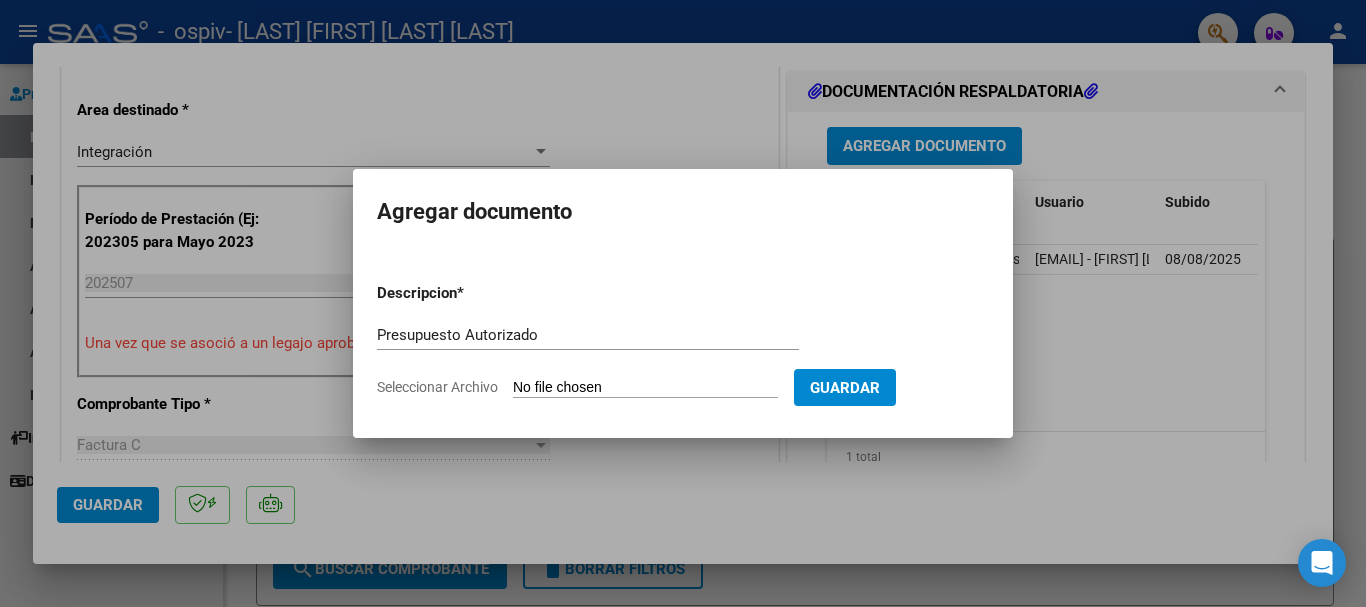 click on "Seleccionar Archivo" at bounding box center (645, 388) 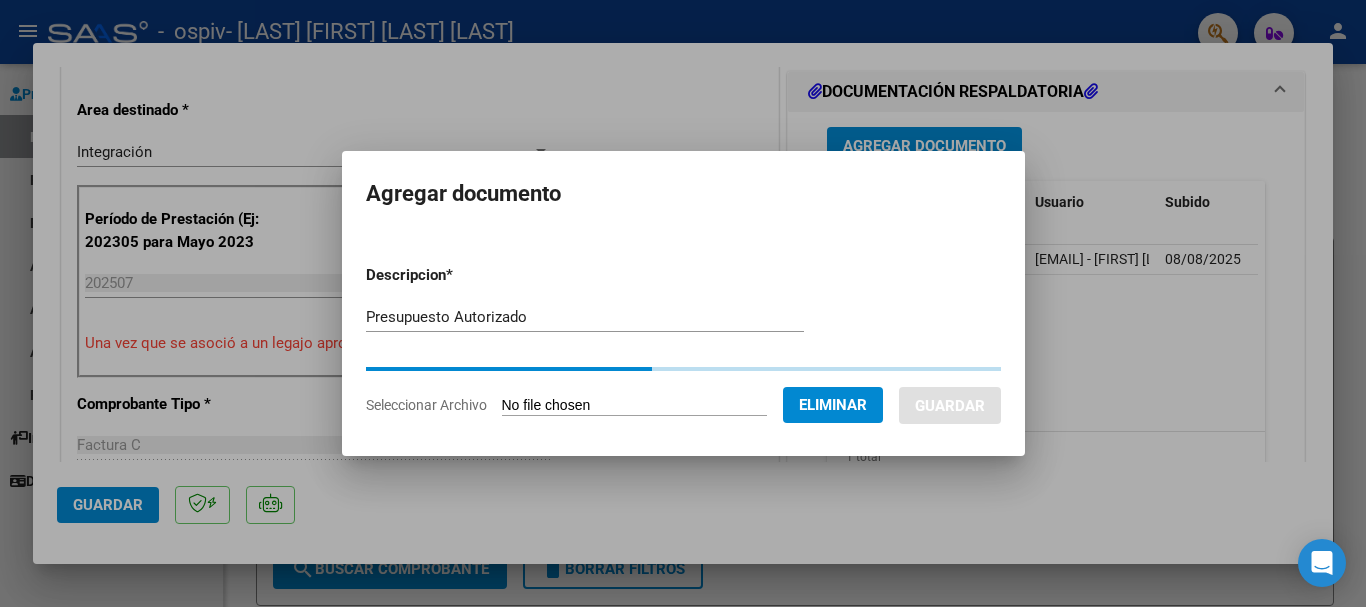 click on "Descripcion  *   Presupuesto Autorizado Escriba aquí una descripcion  Seleccionar Archivo Eliminar Guardar" at bounding box center [683, 340] 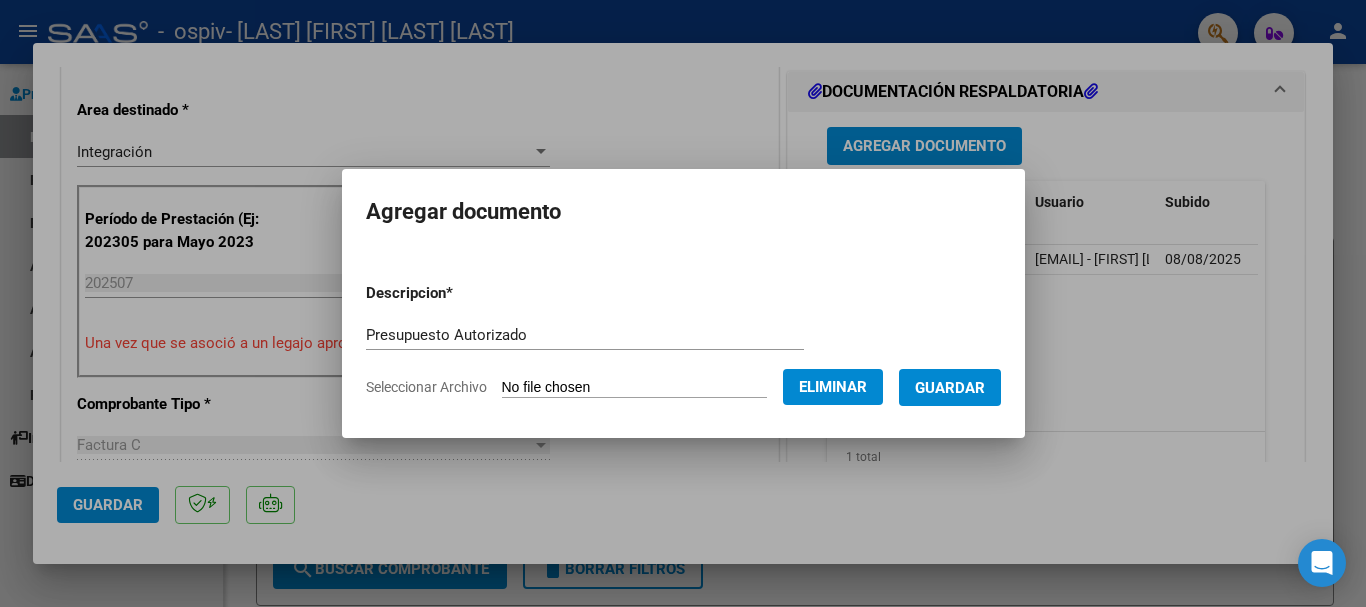 click on "Guardar" at bounding box center (950, 388) 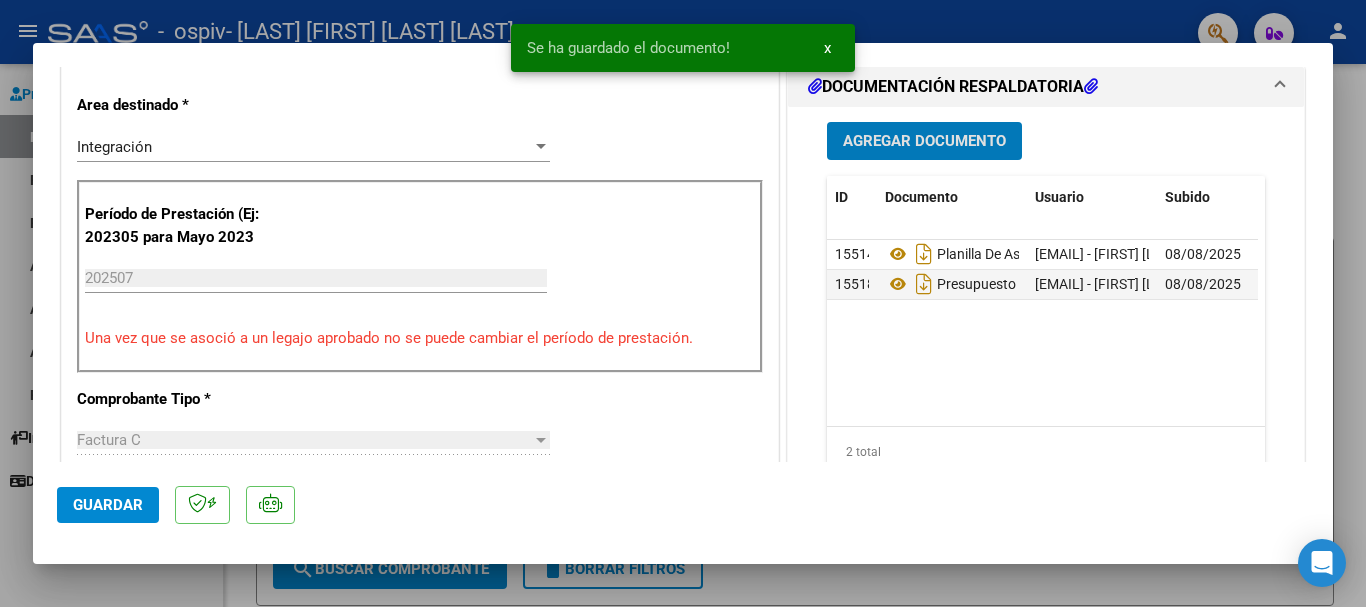 scroll, scrollTop: 493, scrollLeft: 0, axis: vertical 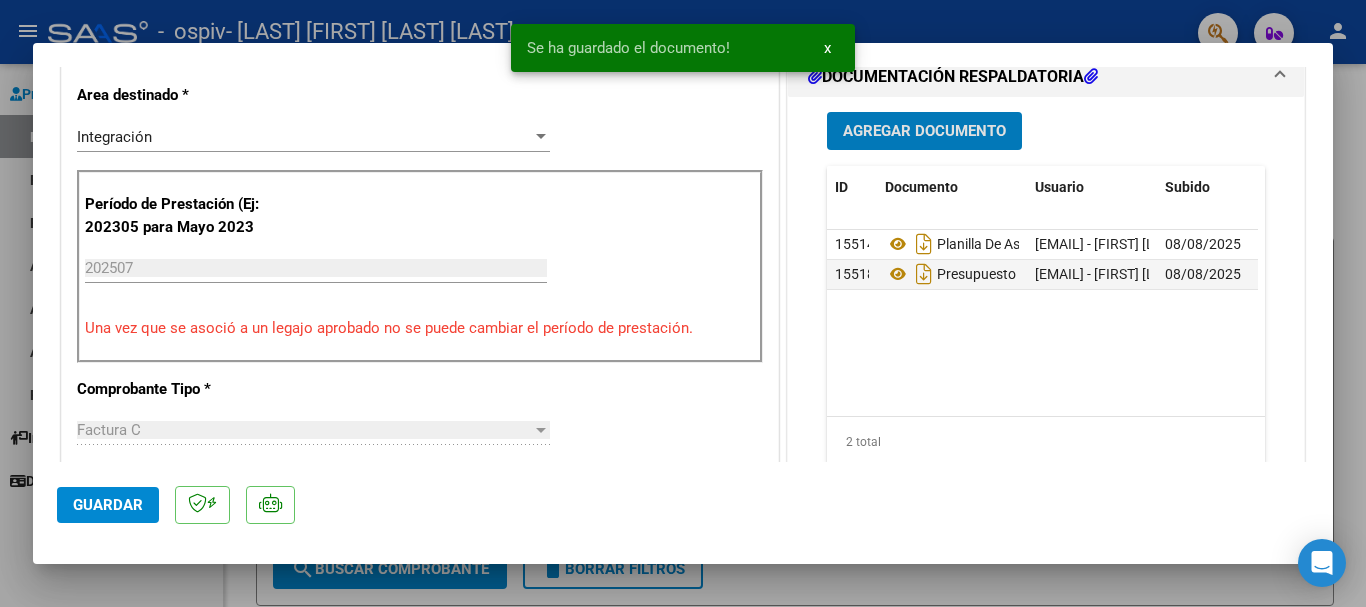 click on "Guardar" 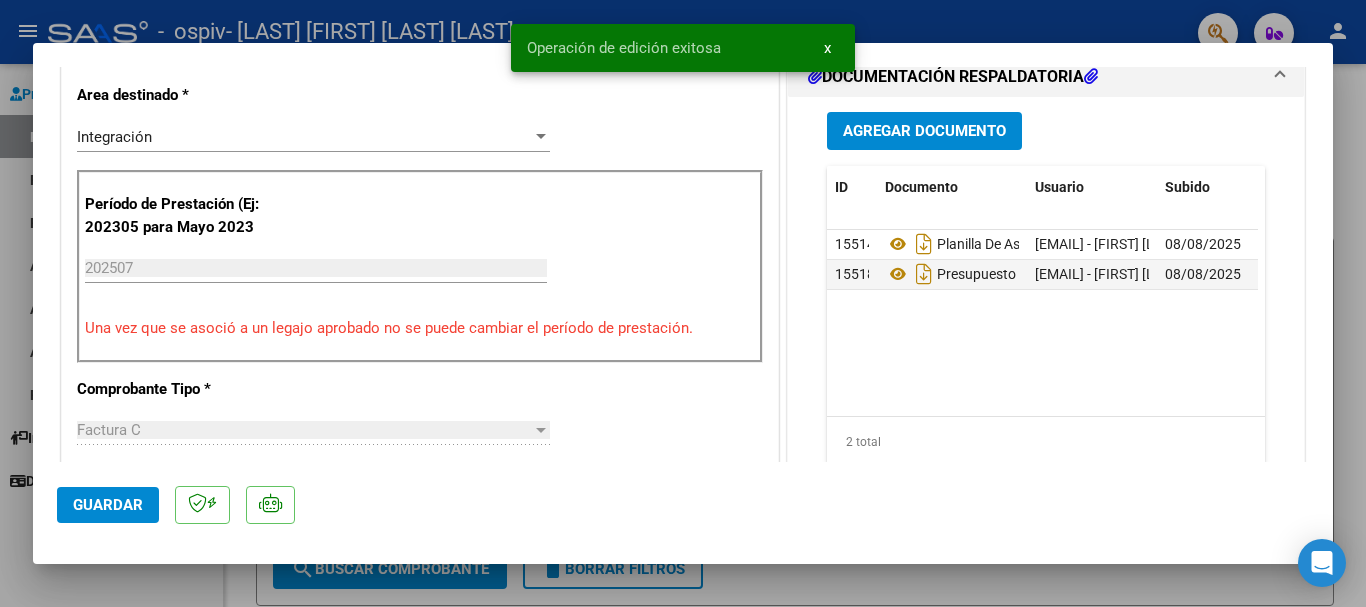 click at bounding box center (683, 303) 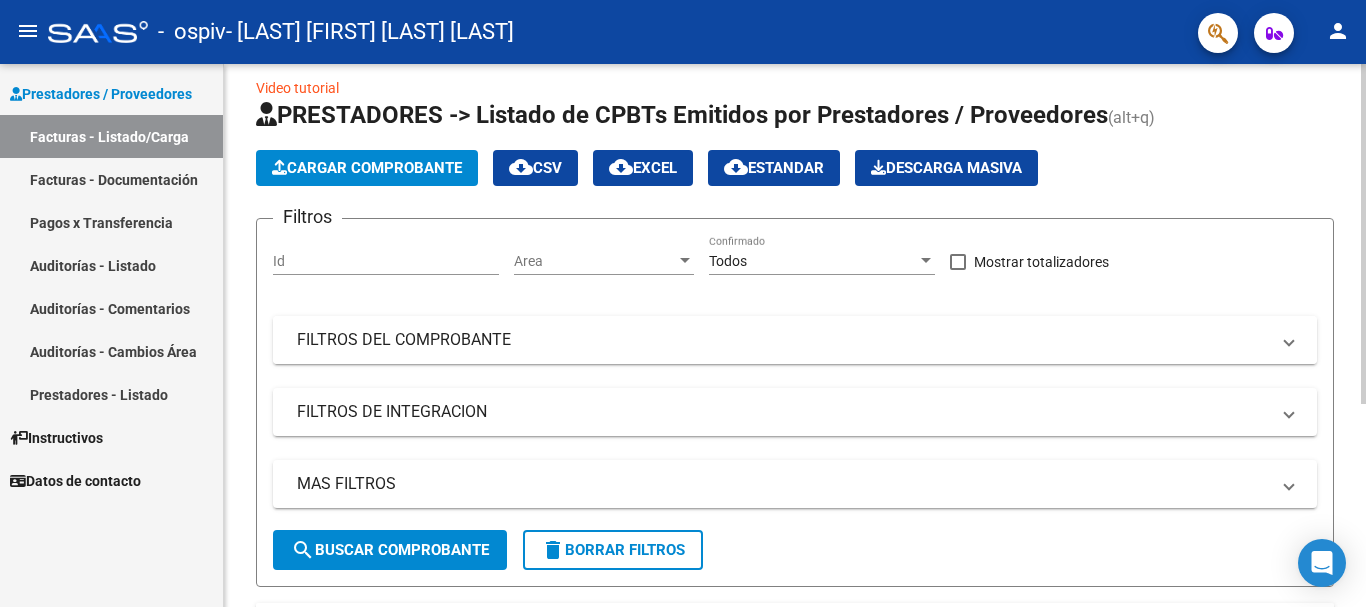 scroll, scrollTop: 8, scrollLeft: 0, axis: vertical 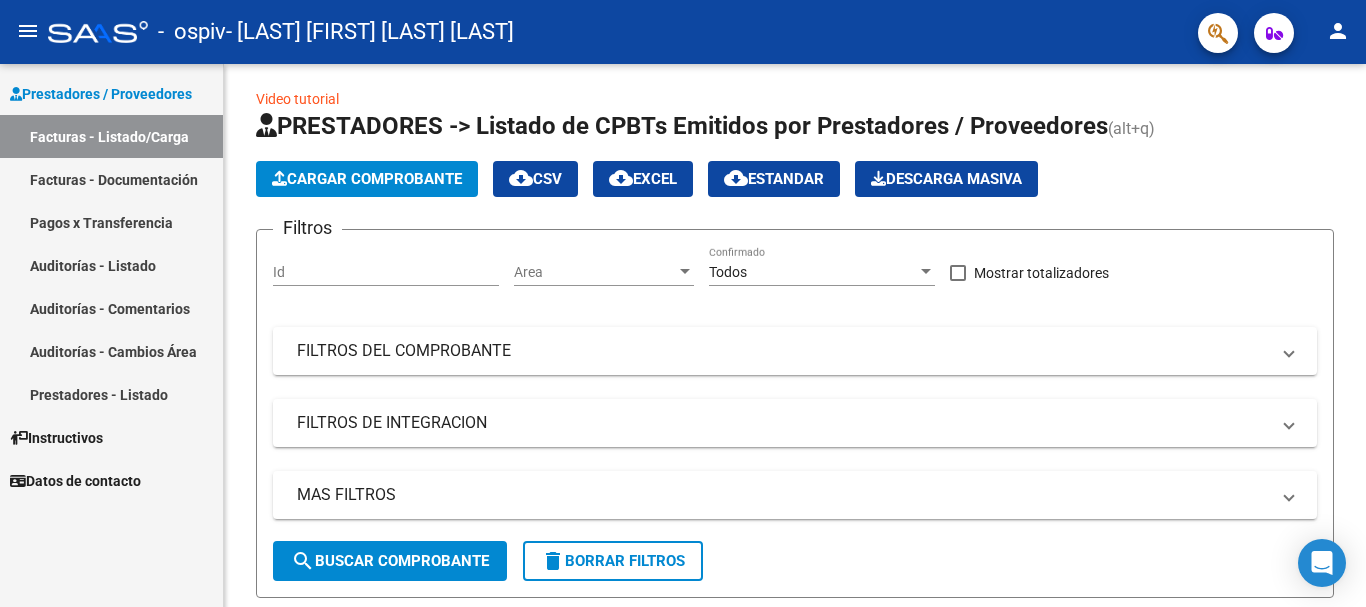 click on "Auditorías - Listado" at bounding box center (111, 265) 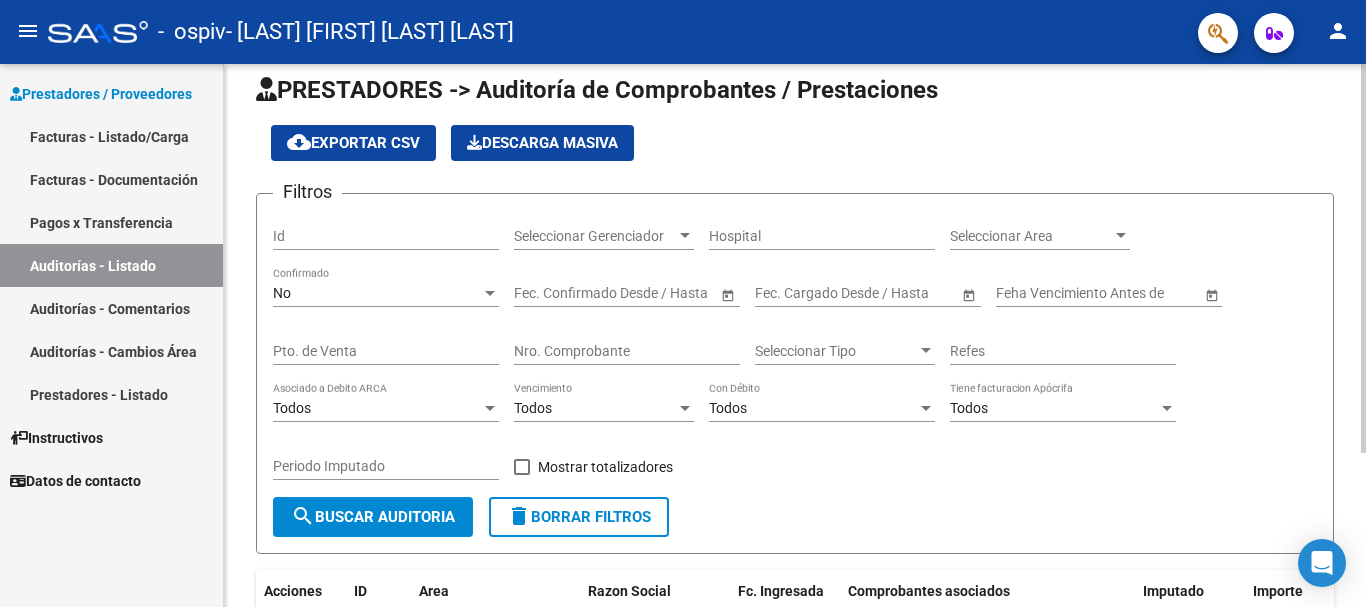 scroll, scrollTop: 0, scrollLeft: 0, axis: both 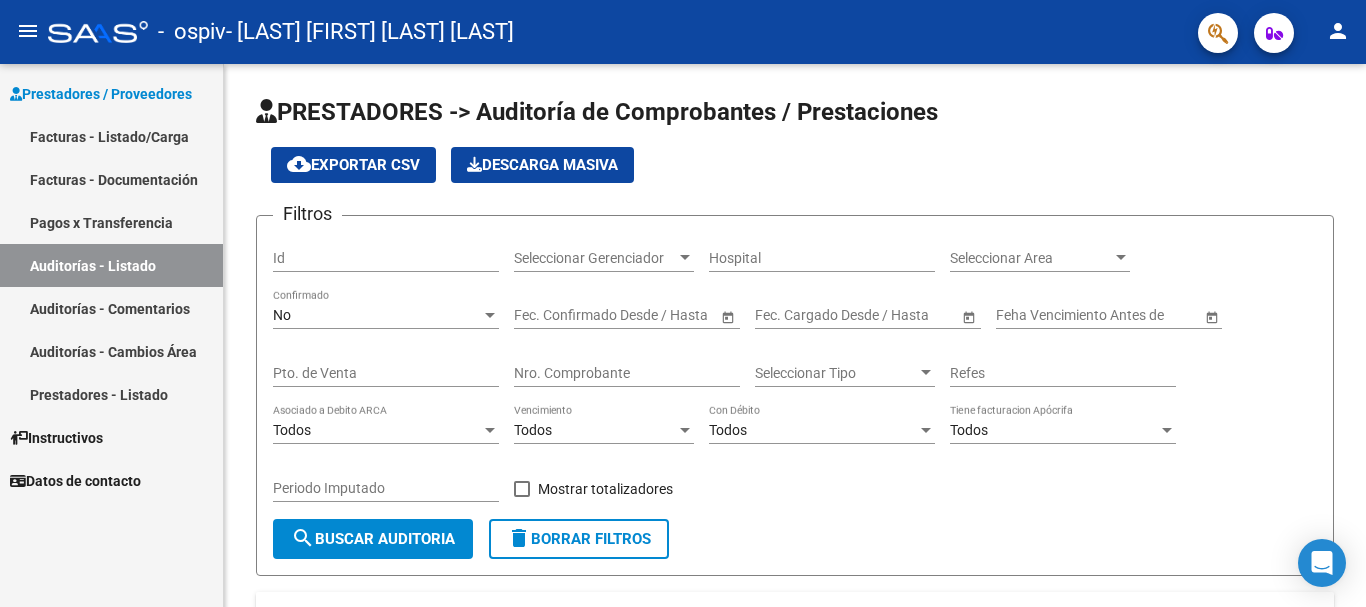click on "Facturas - Listado/Carga" at bounding box center (111, 136) 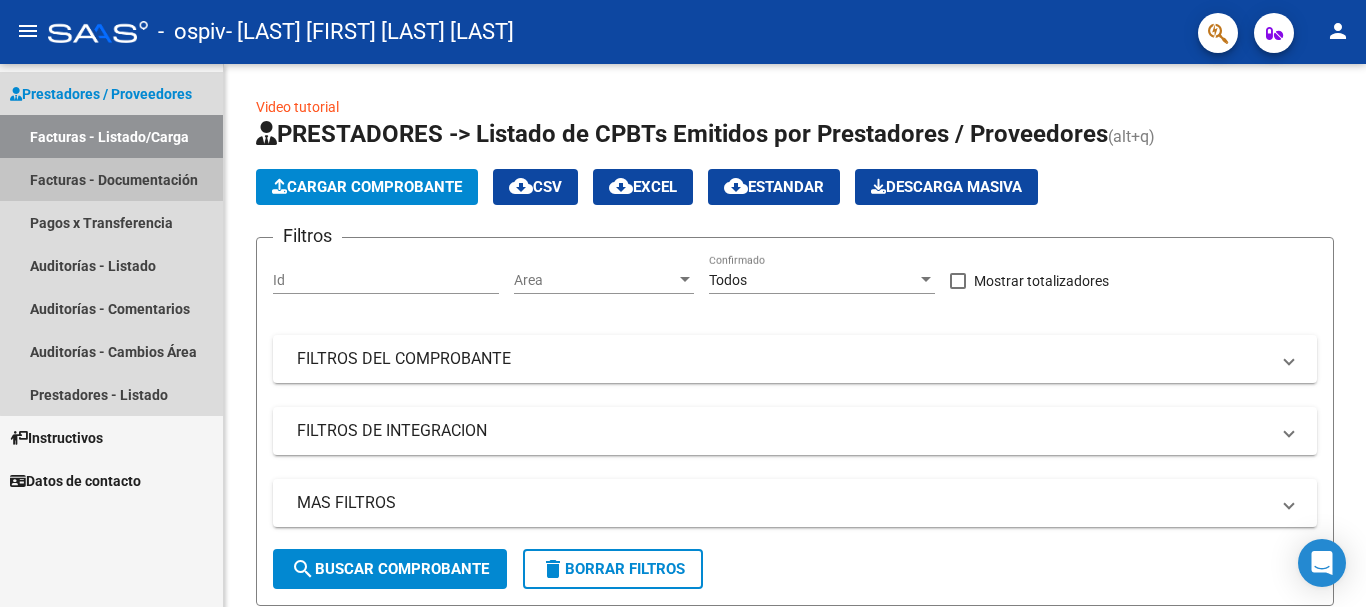 click on "Facturas - Documentación" at bounding box center [111, 179] 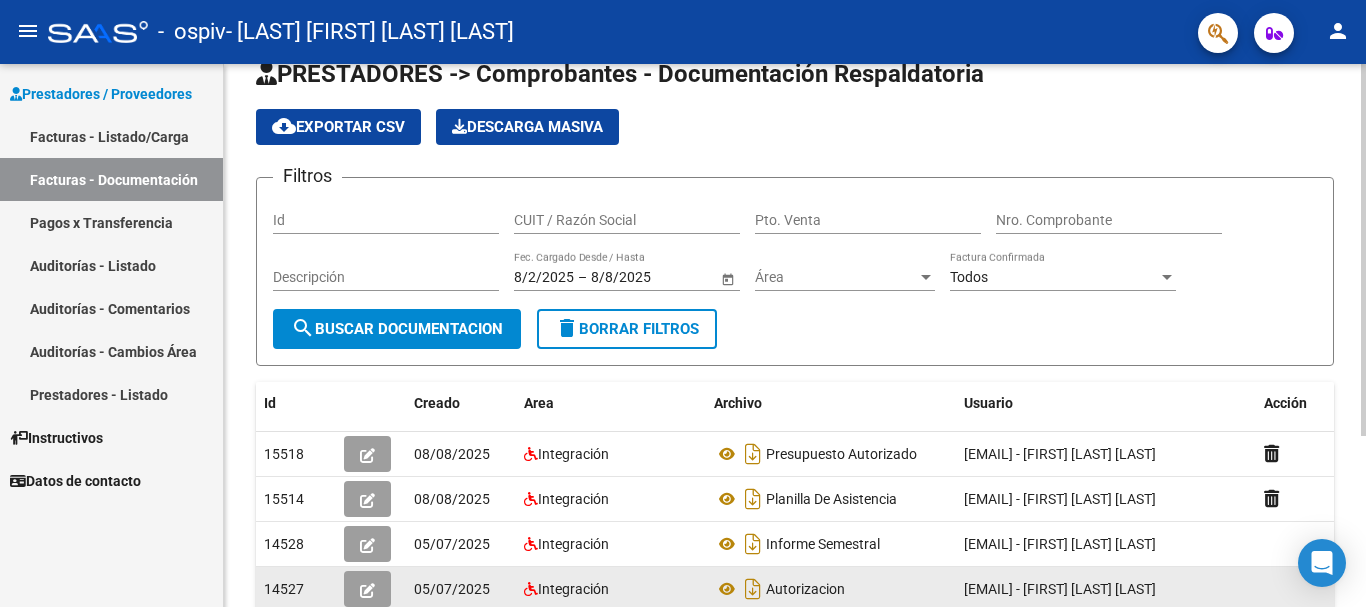 scroll, scrollTop: 48, scrollLeft: 0, axis: vertical 